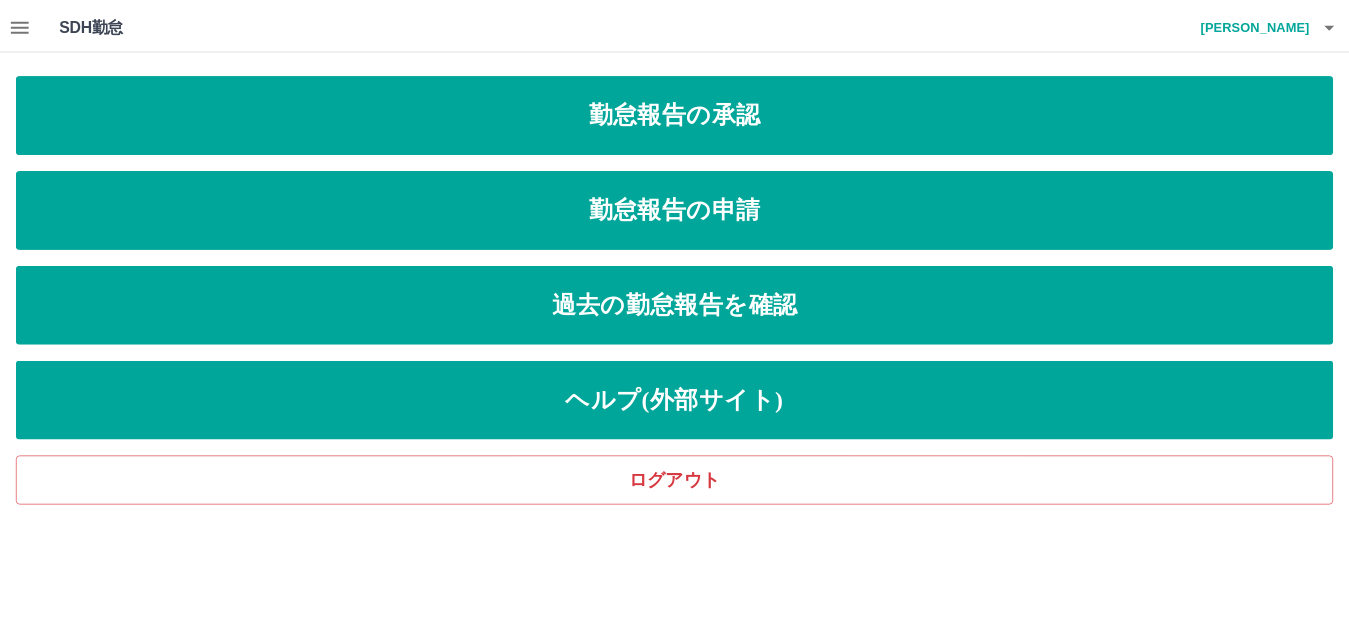 scroll, scrollTop: 0, scrollLeft: 0, axis: both 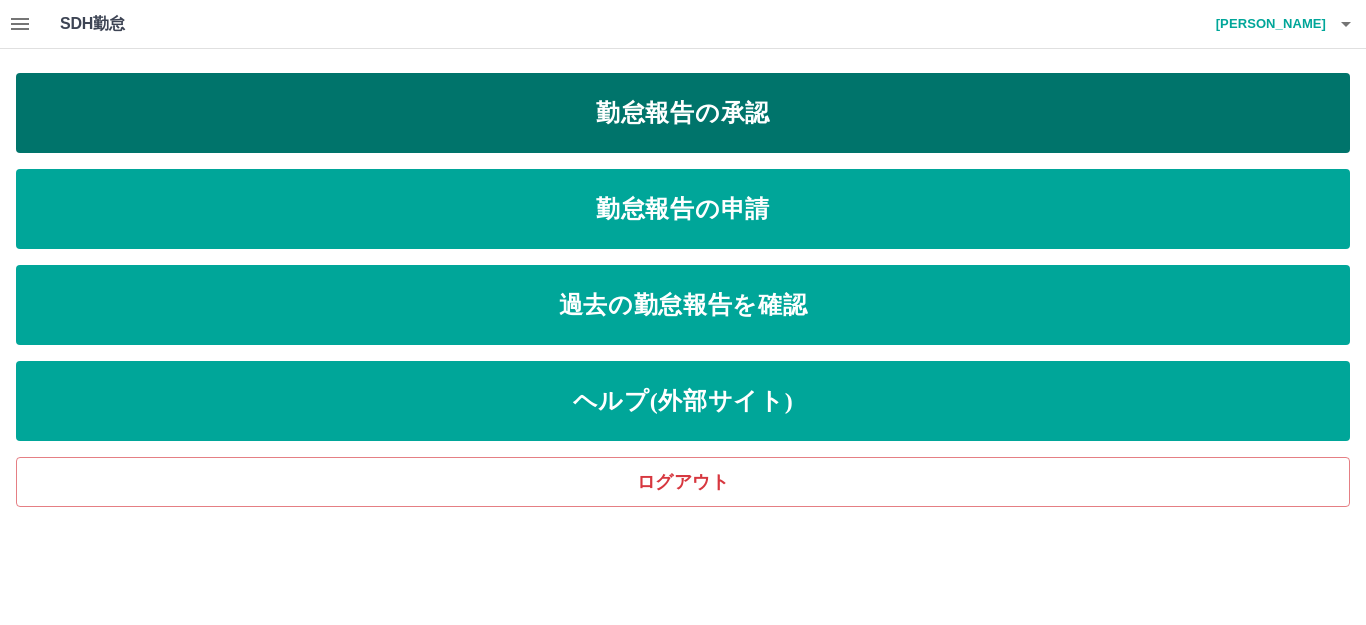 click on "勤怠報告の承認" at bounding box center (683, 113) 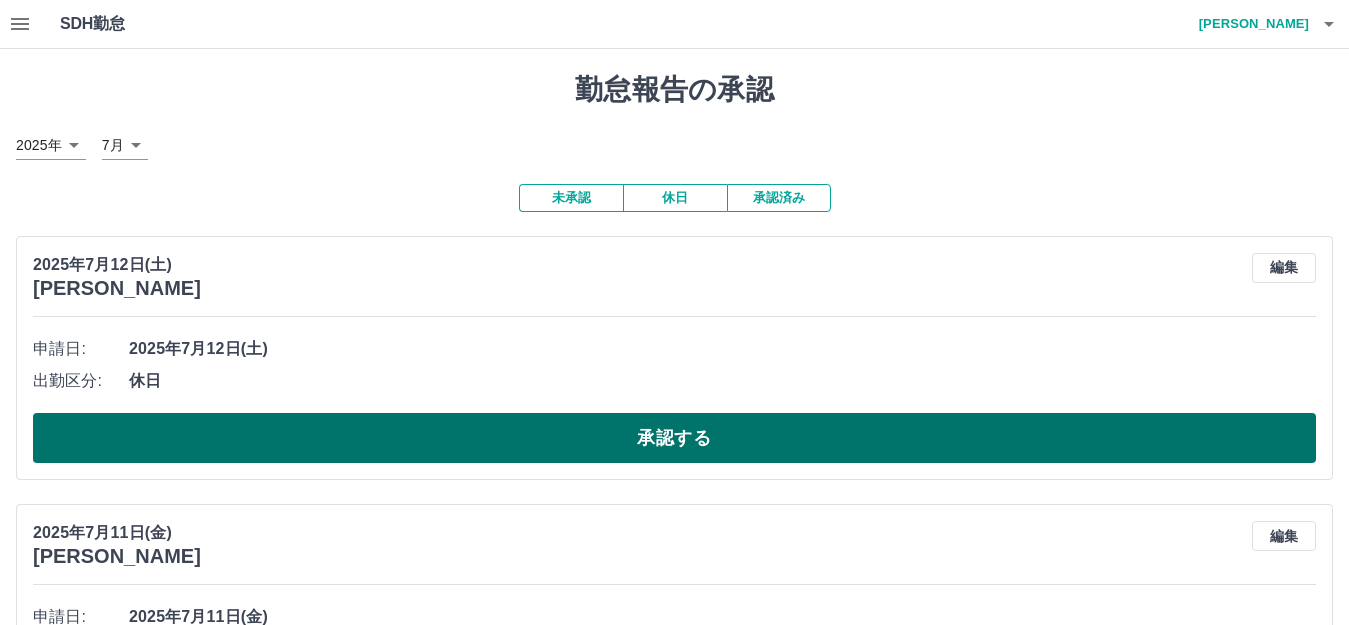 click on "承認する" at bounding box center [674, 438] 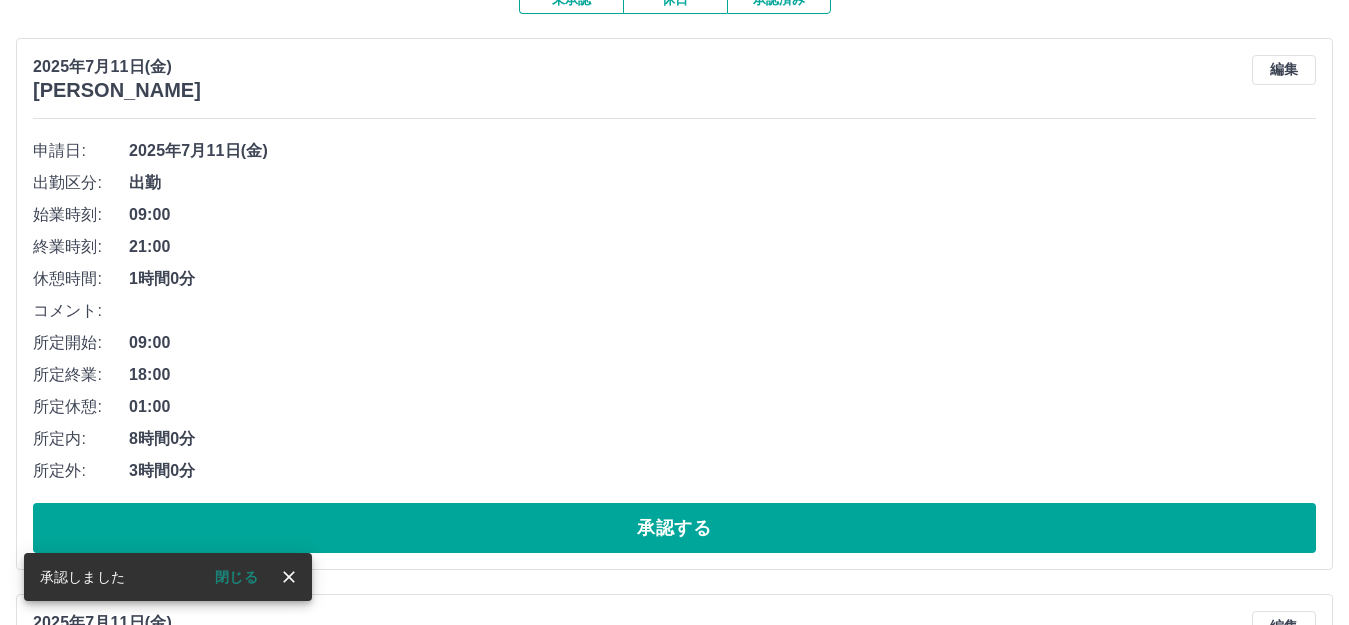 scroll, scrollTop: 200, scrollLeft: 0, axis: vertical 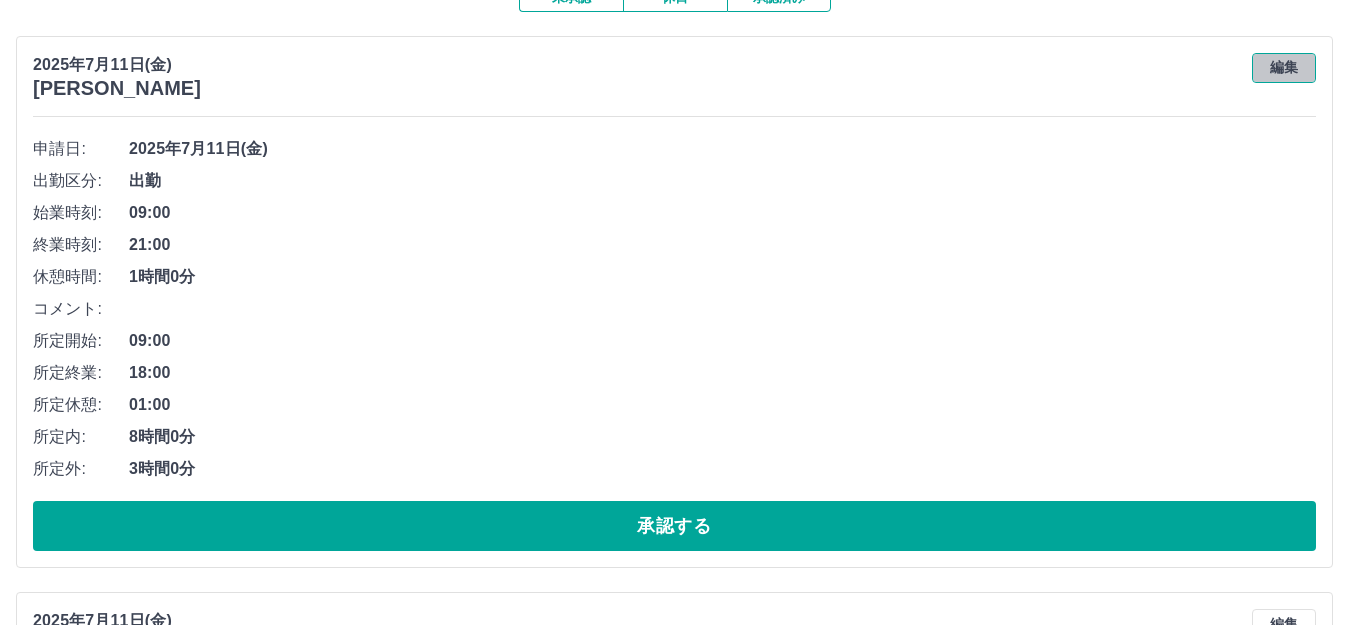 click on "編集" at bounding box center [1284, 68] 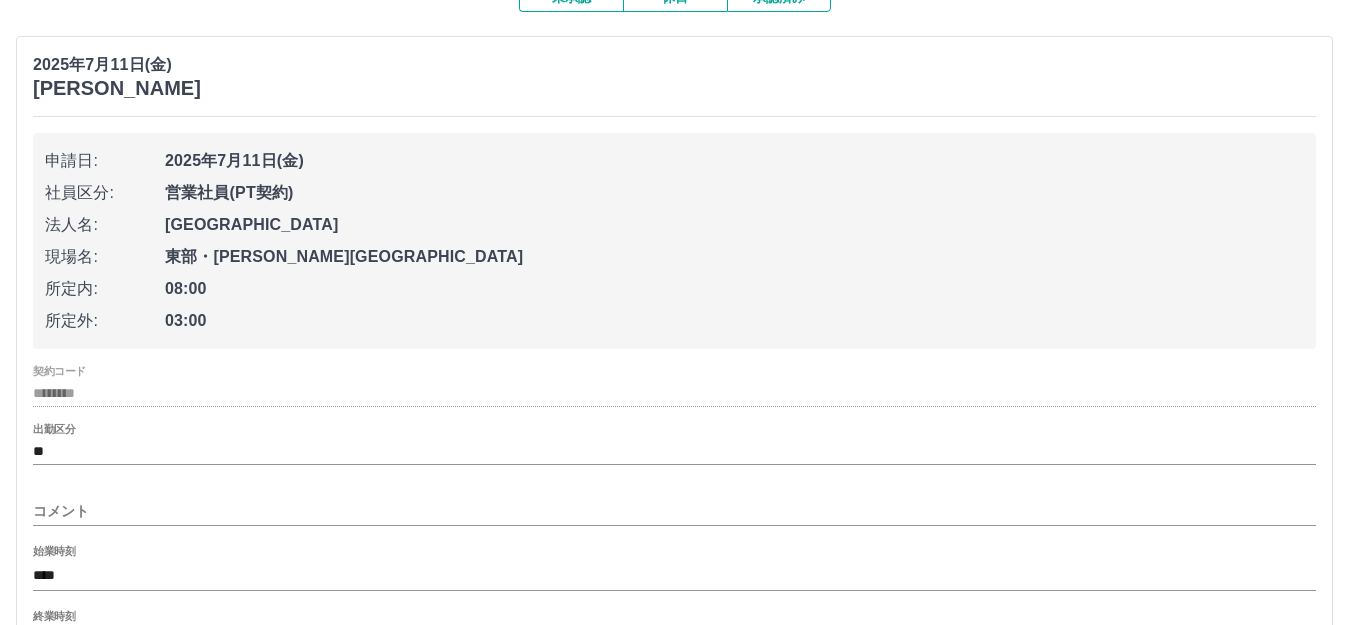 scroll, scrollTop: 0, scrollLeft: 0, axis: both 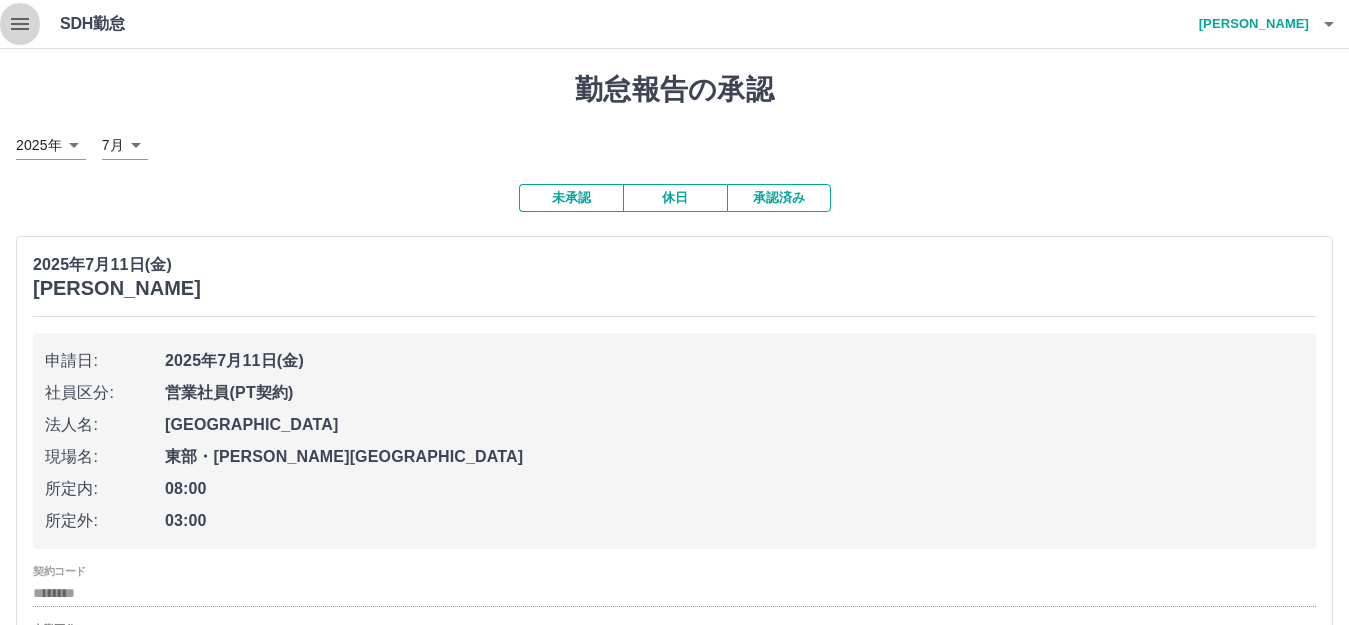 click 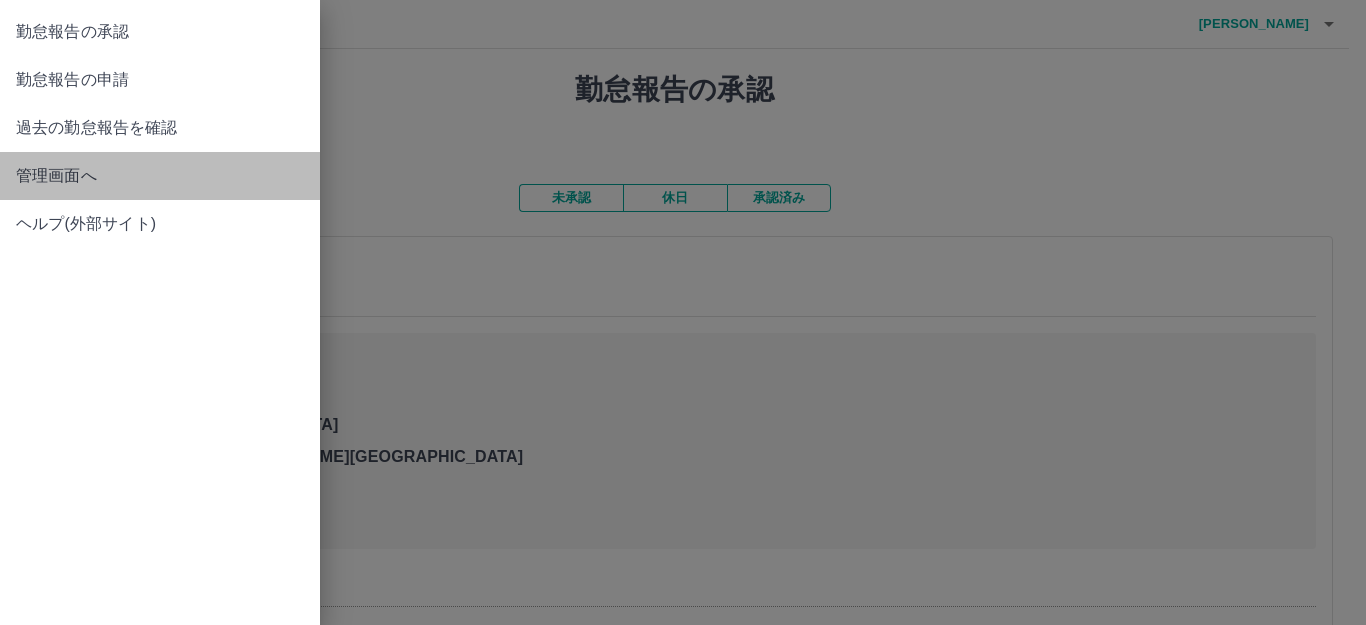 click on "管理画面へ" at bounding box center (160, 176) 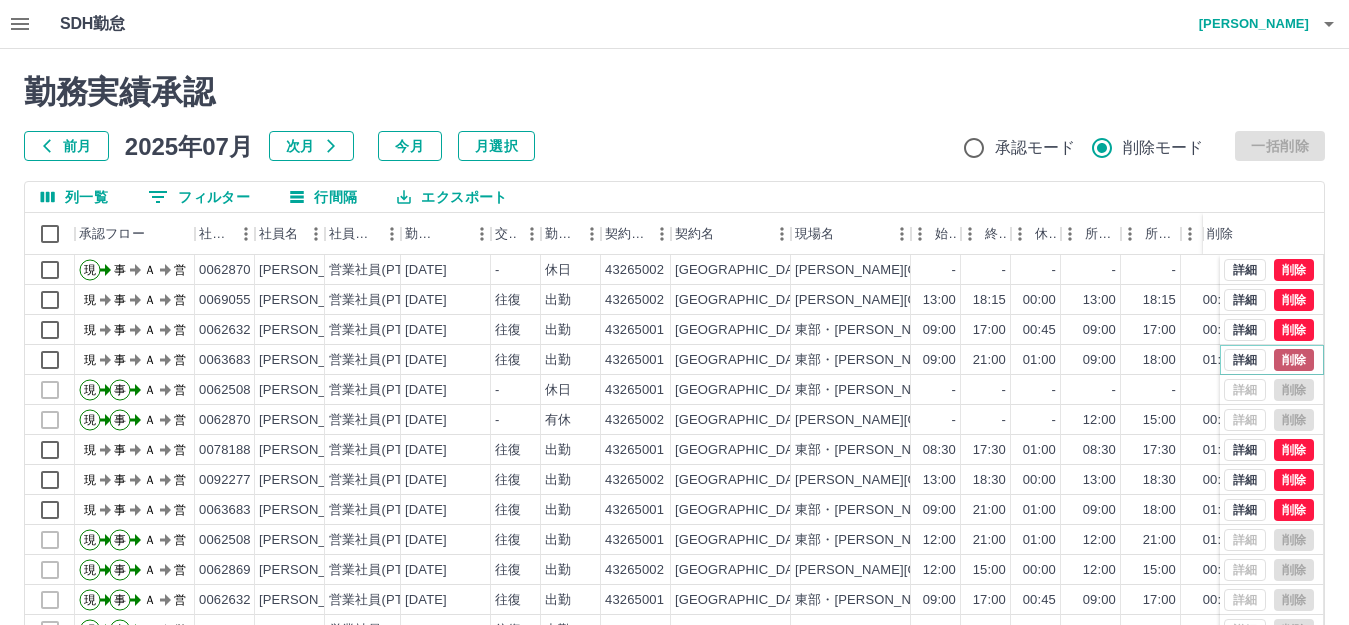 click on "削除" at bounding box center (1294, 360) 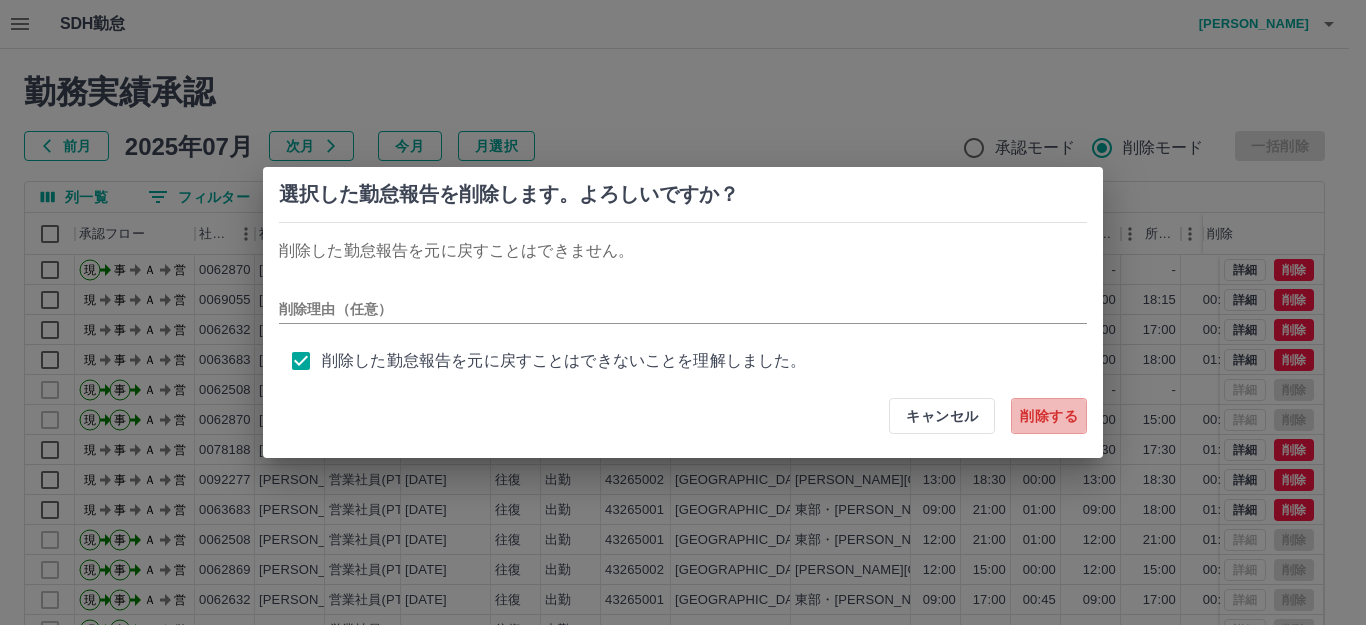click on "削除する" at bounding box center [1049, 416] 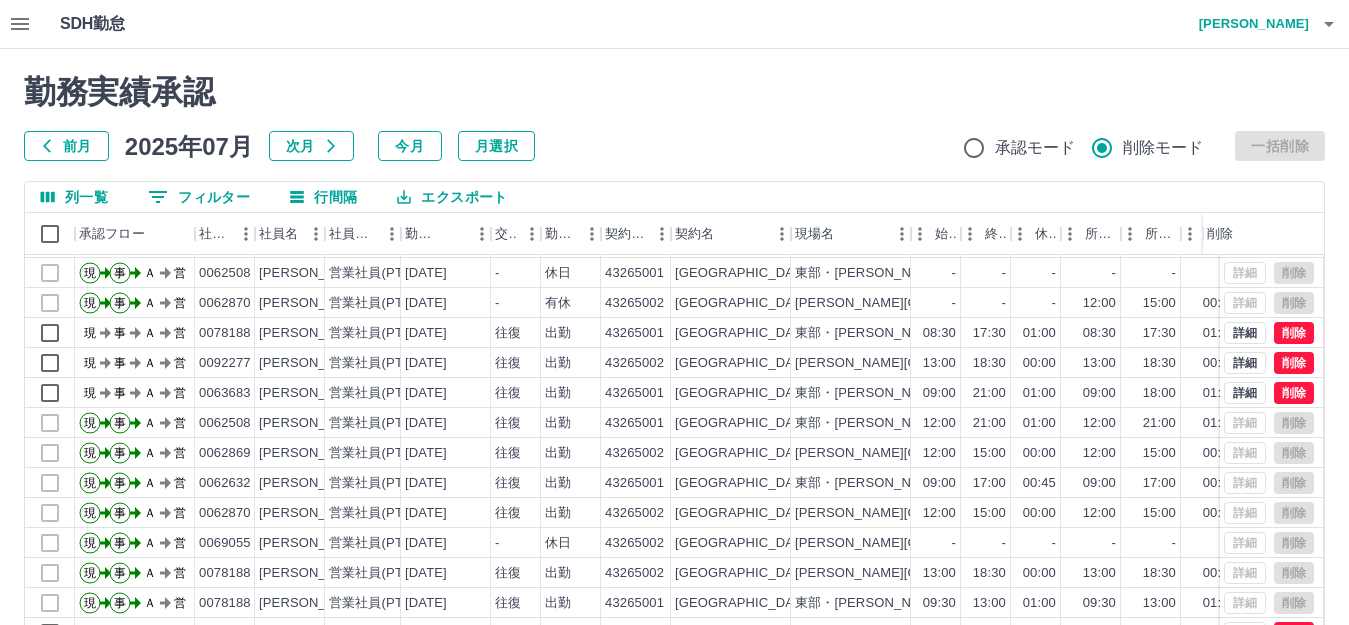 scroll, scrollTop: 104, scrollLeft: 0, axis: vertical 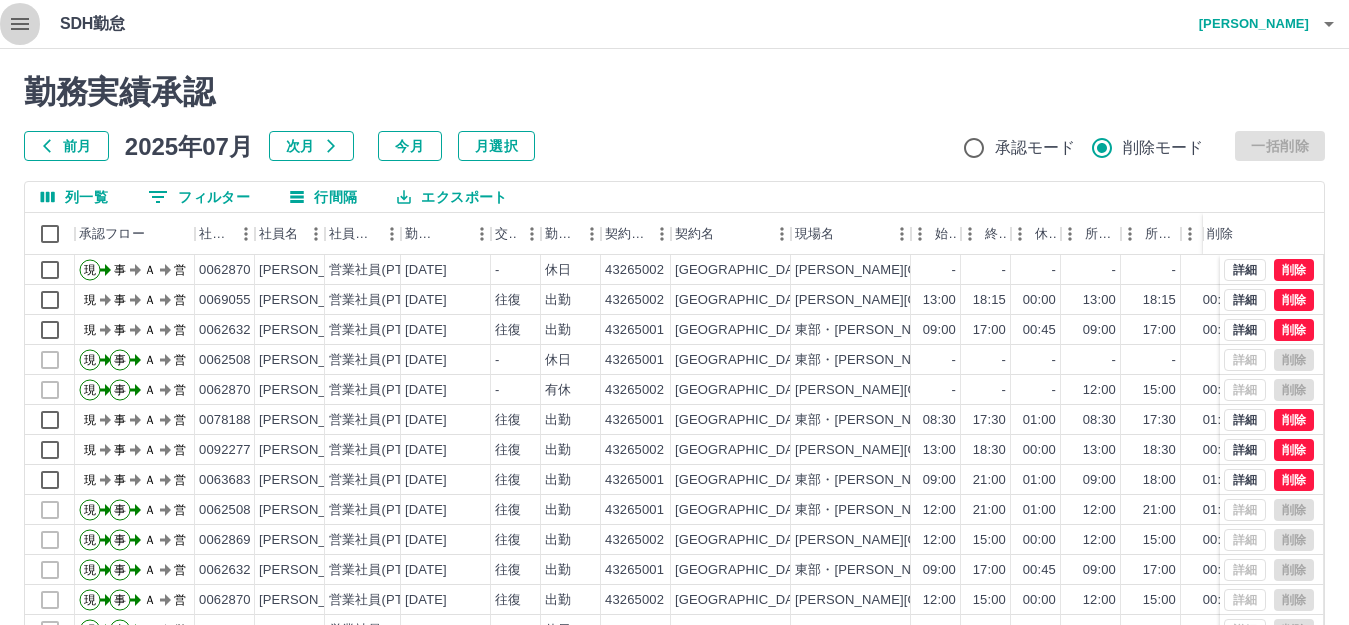 click 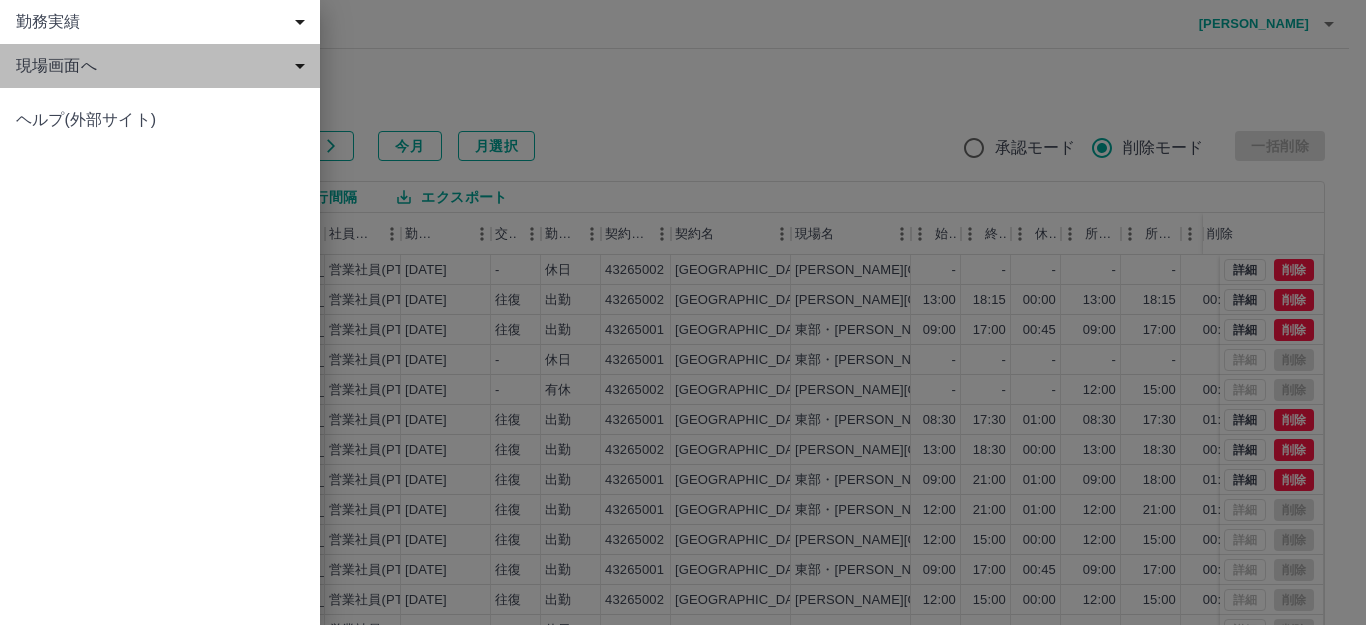 click on "現場画面へ" at bounding box center (164, 66) 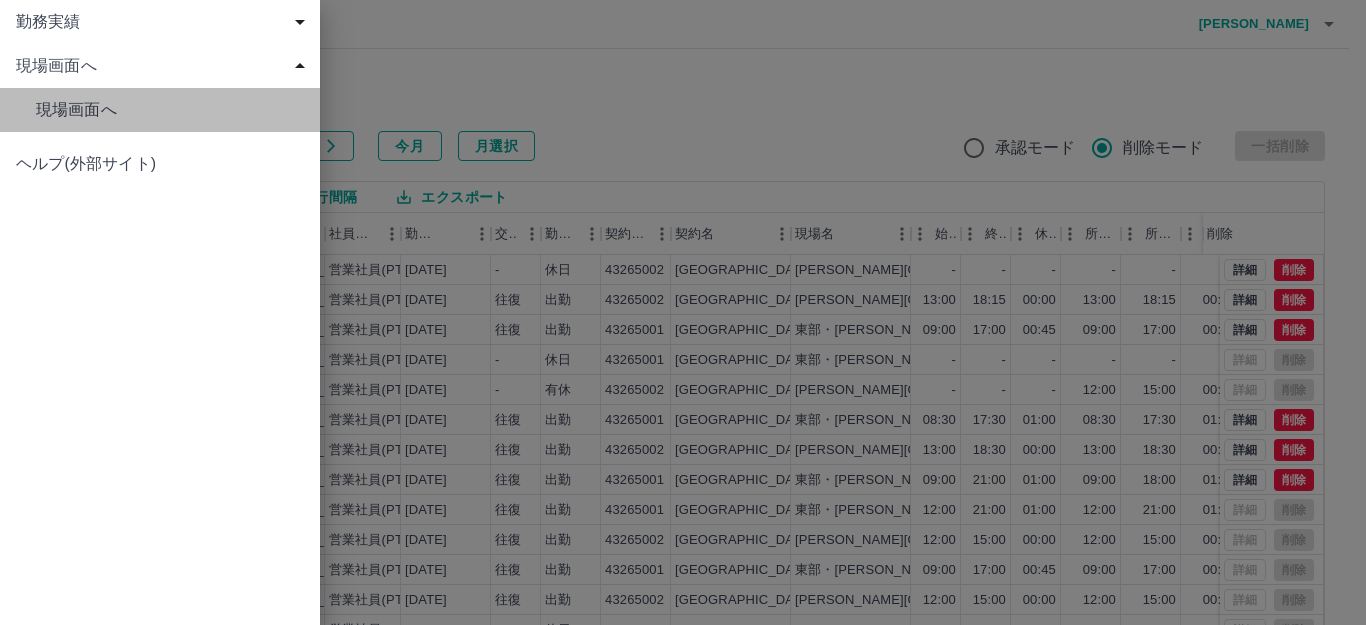 click on "現場画面へ" at bounding box center (170, 110) 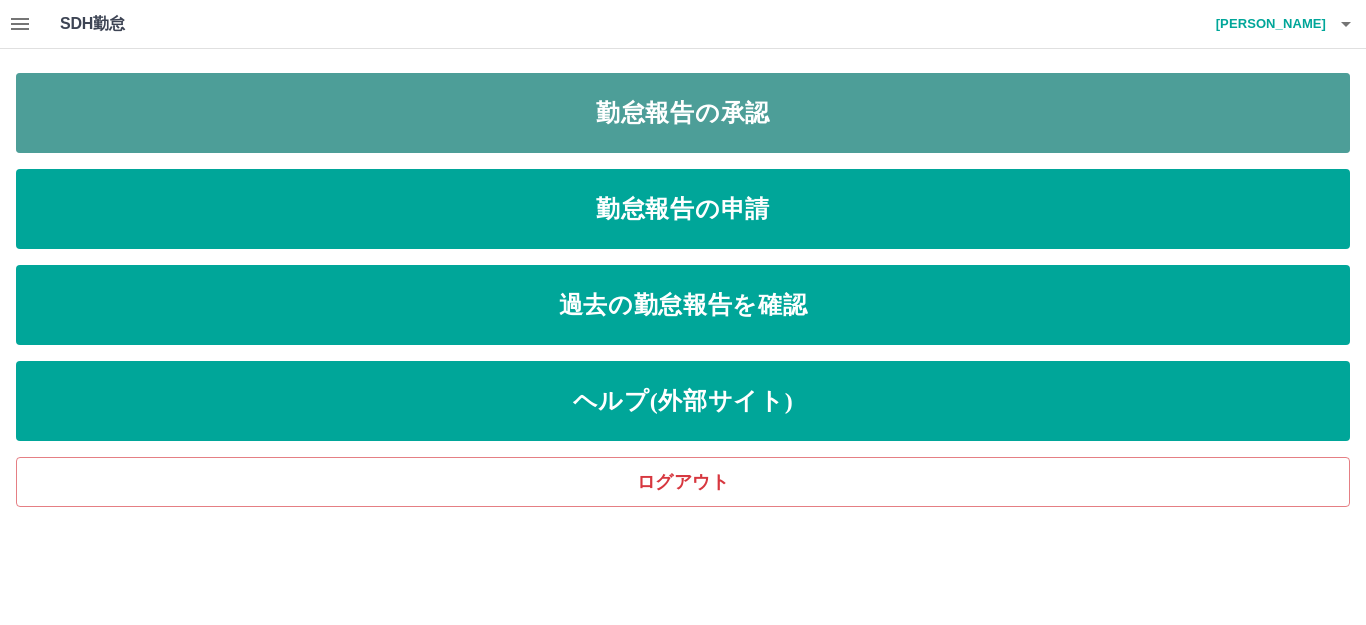 click on "勤怠報告の承認" at bounding box center [683, 113] 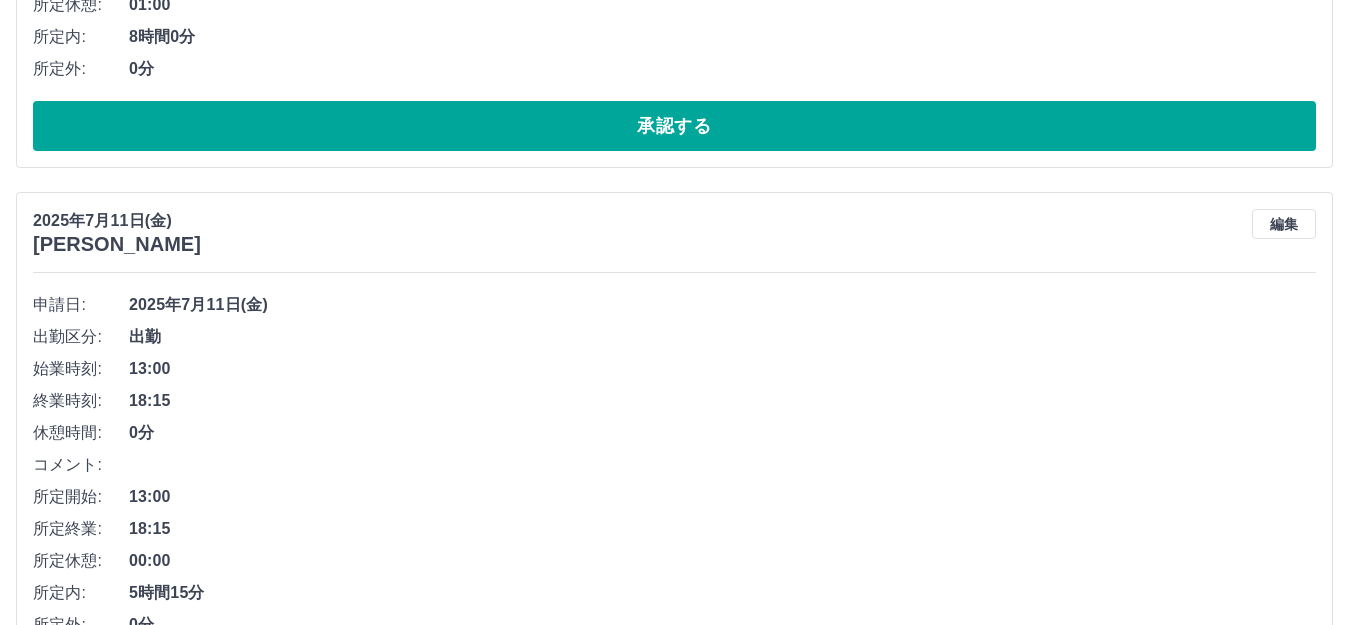 scroll, scrollTop: 700, scrollLeft: 0, axis: vertical 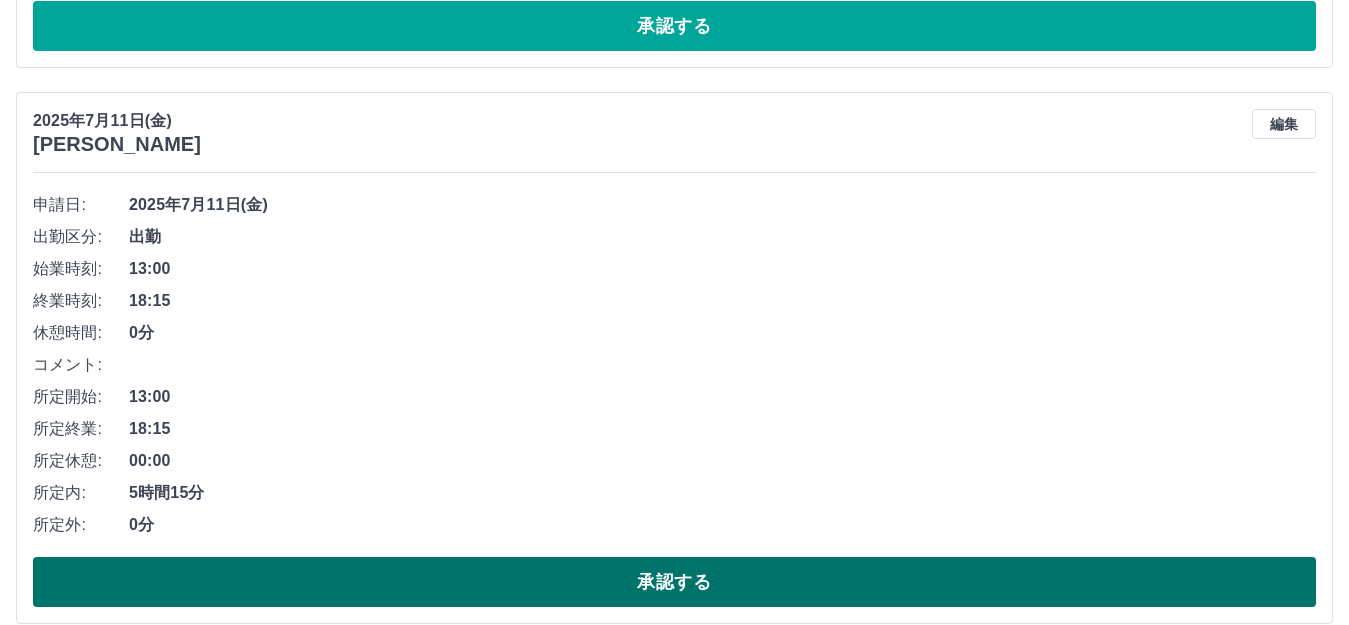 click on "承認する" at bounding box center [674, 582] 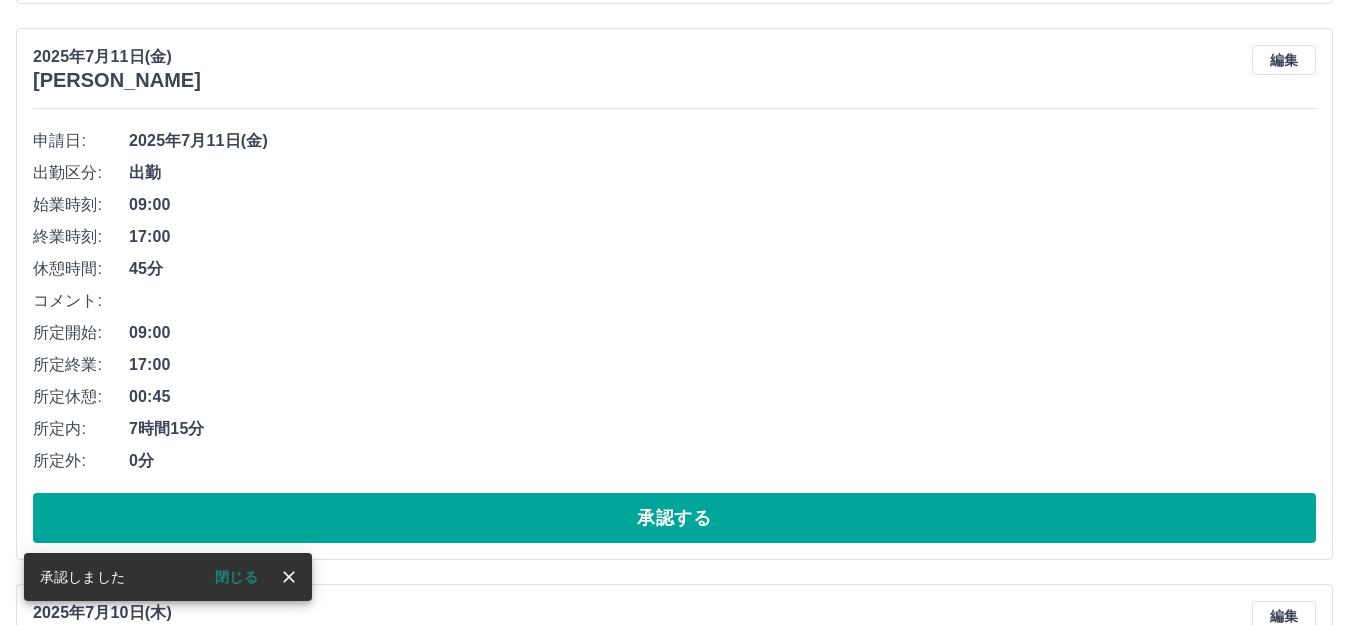 scroll, scrollTop: 800, scrollLeft: 0, axis: vertical 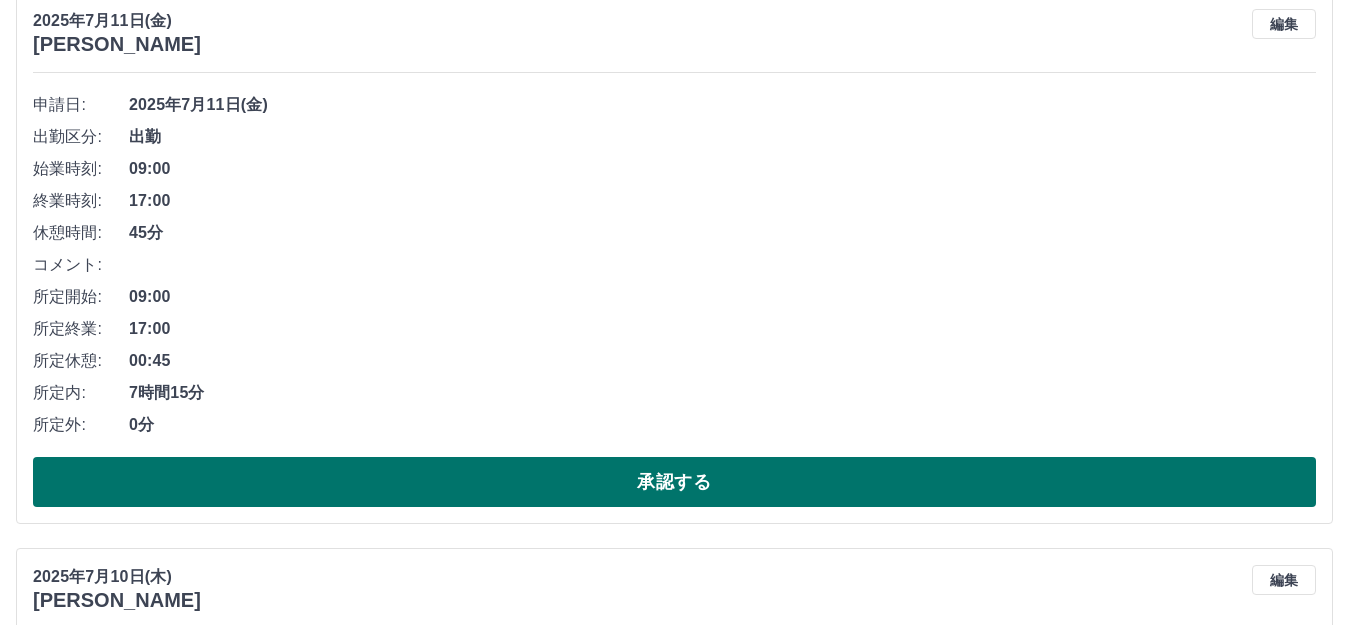click on "承認する" at bounding box center [674, 482] 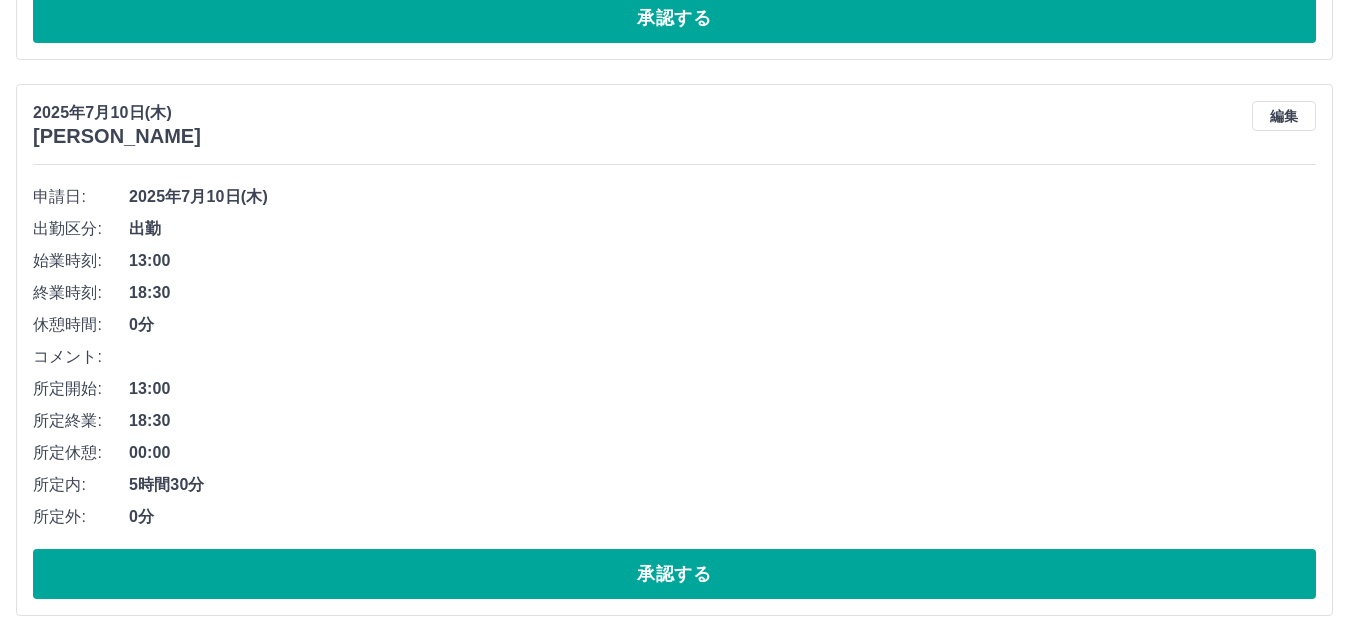 scroll, scrollTop: 744, scrollLeft: 0, axis: vertical 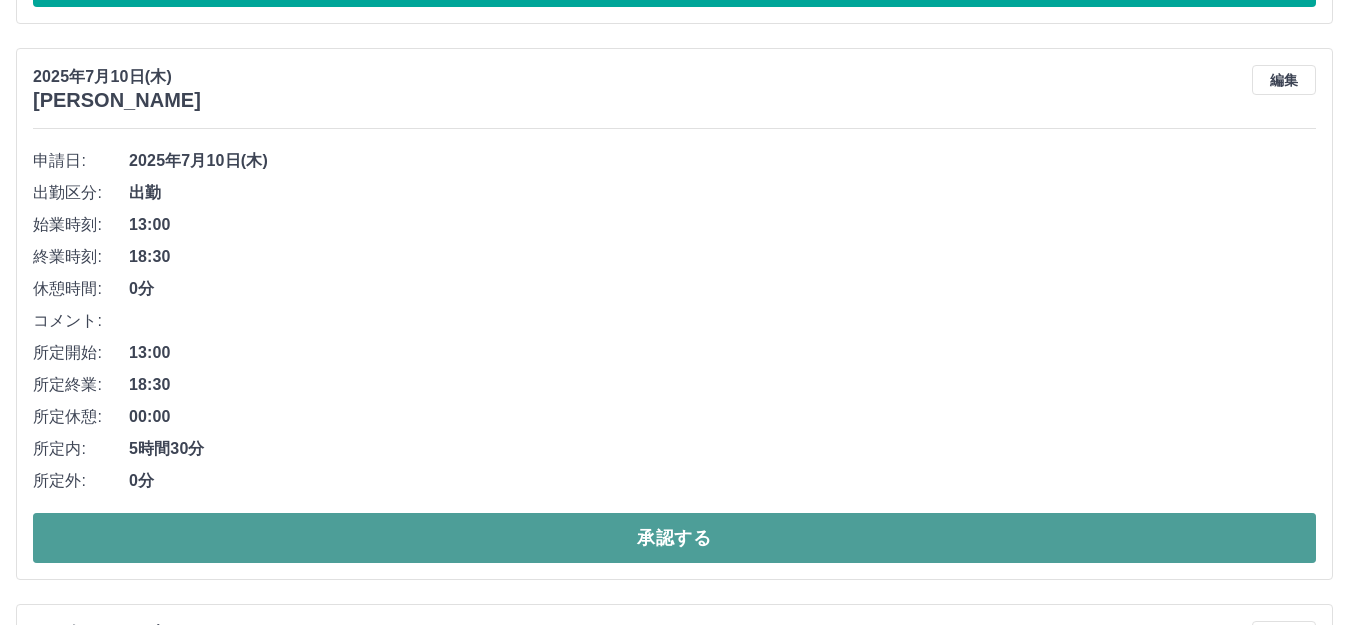 click on "承認する" at bounding box center (674, 538) 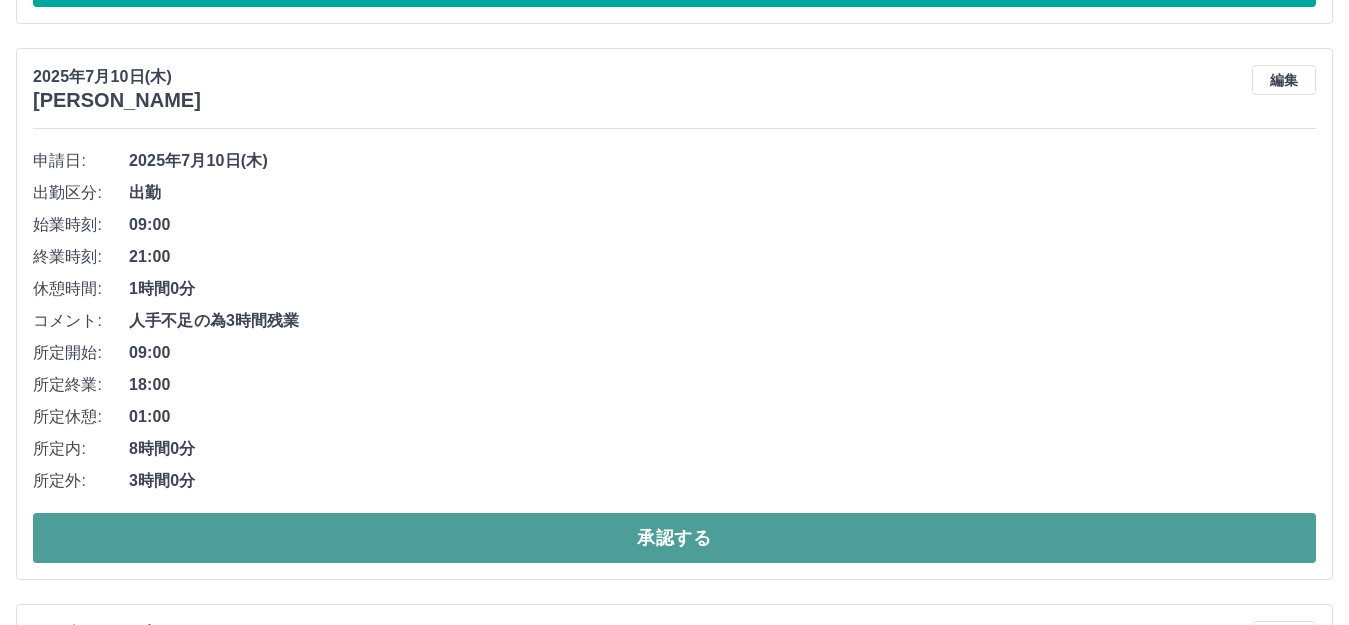 click on "承認する" at bounding box center (674, 538) 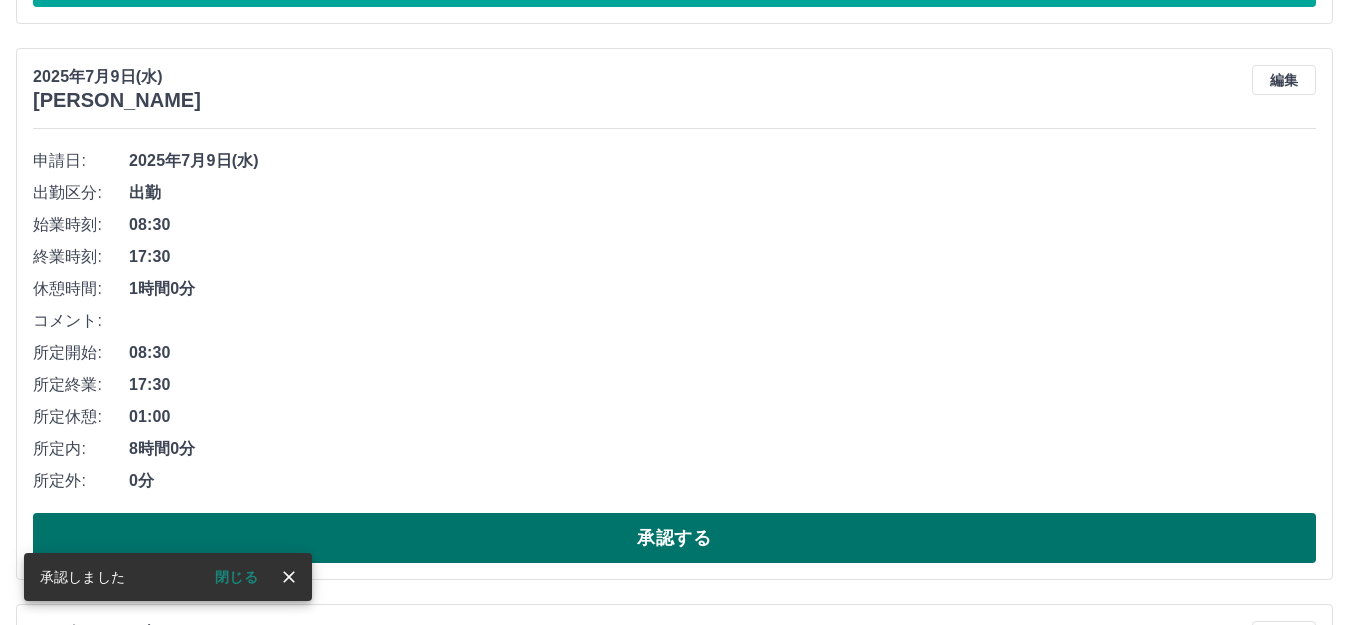click on "承認する" at bounding box center (674, 538) 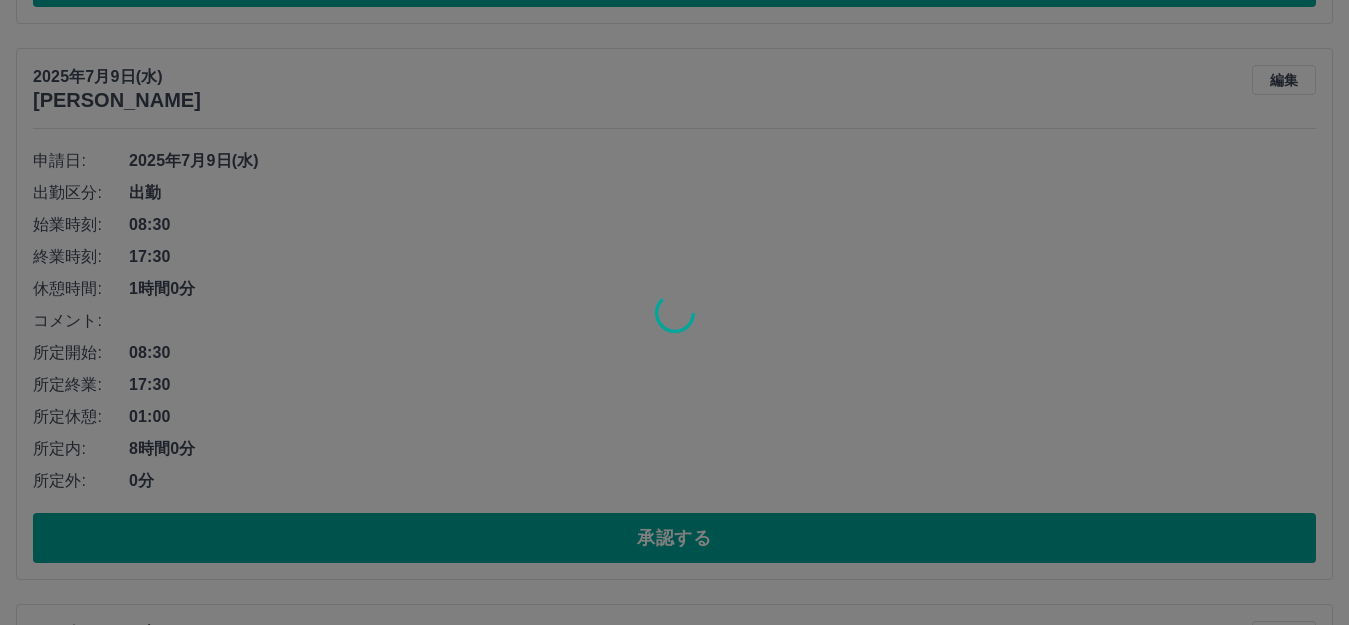 scroll, scrollTop: 725, scrollLeft: 0, axis: vertical 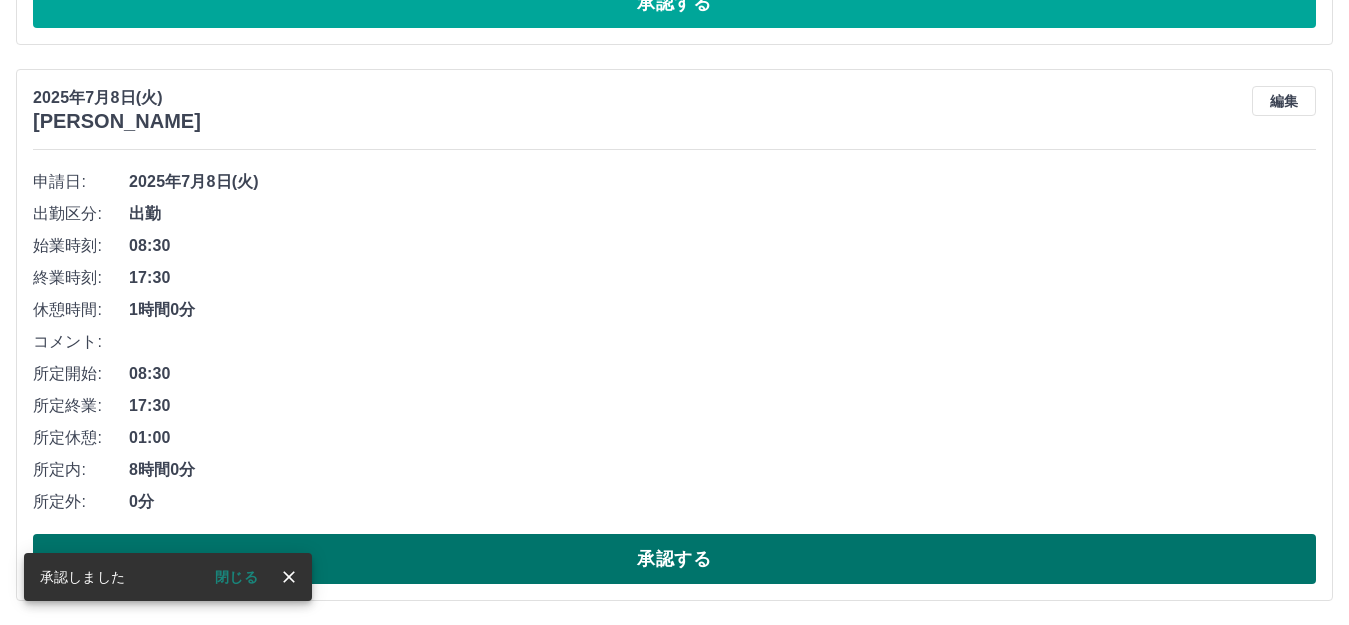 click on "承認する" at bounding box center (674, 559) 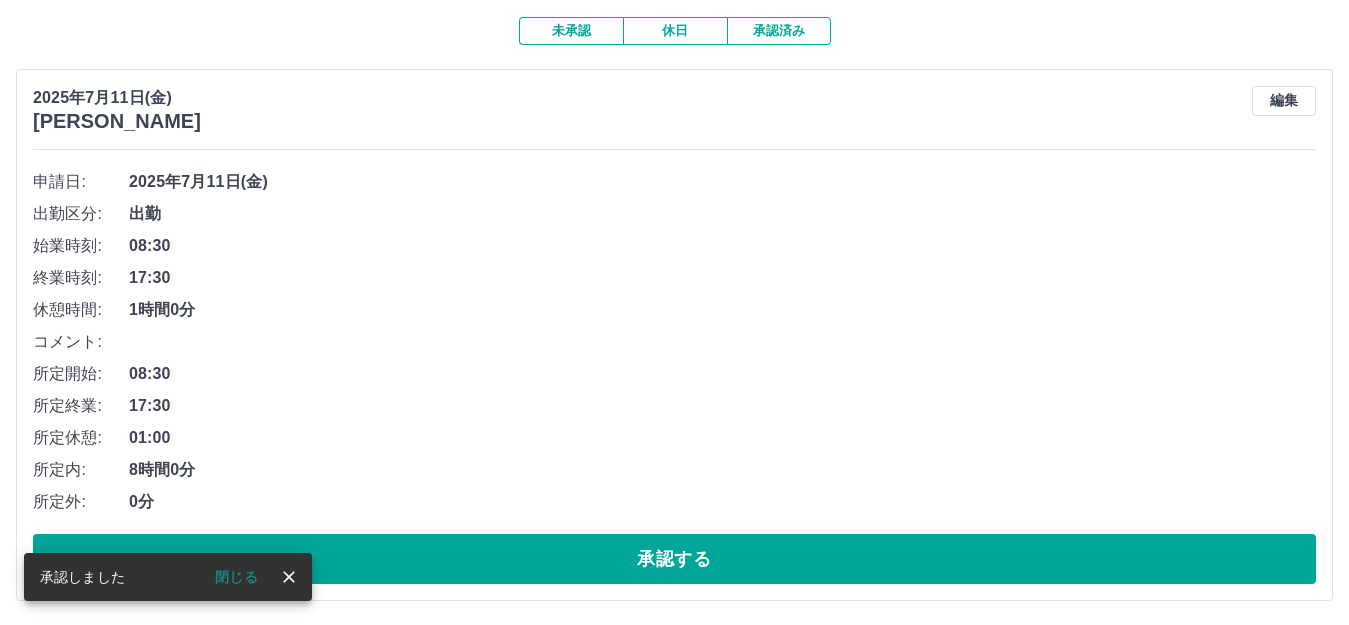 scroll, scrollTop: 169, scrollLeft: 0, axis: vertical 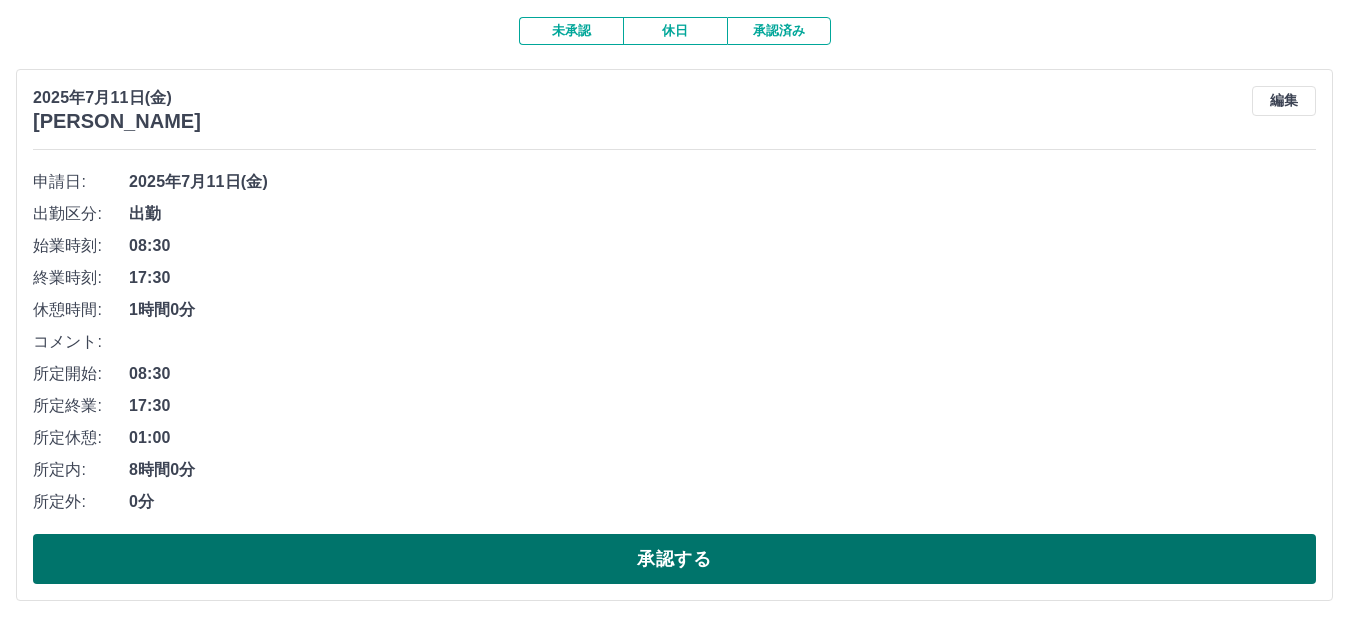 click on "承認する" at bounding box center (674, 559) 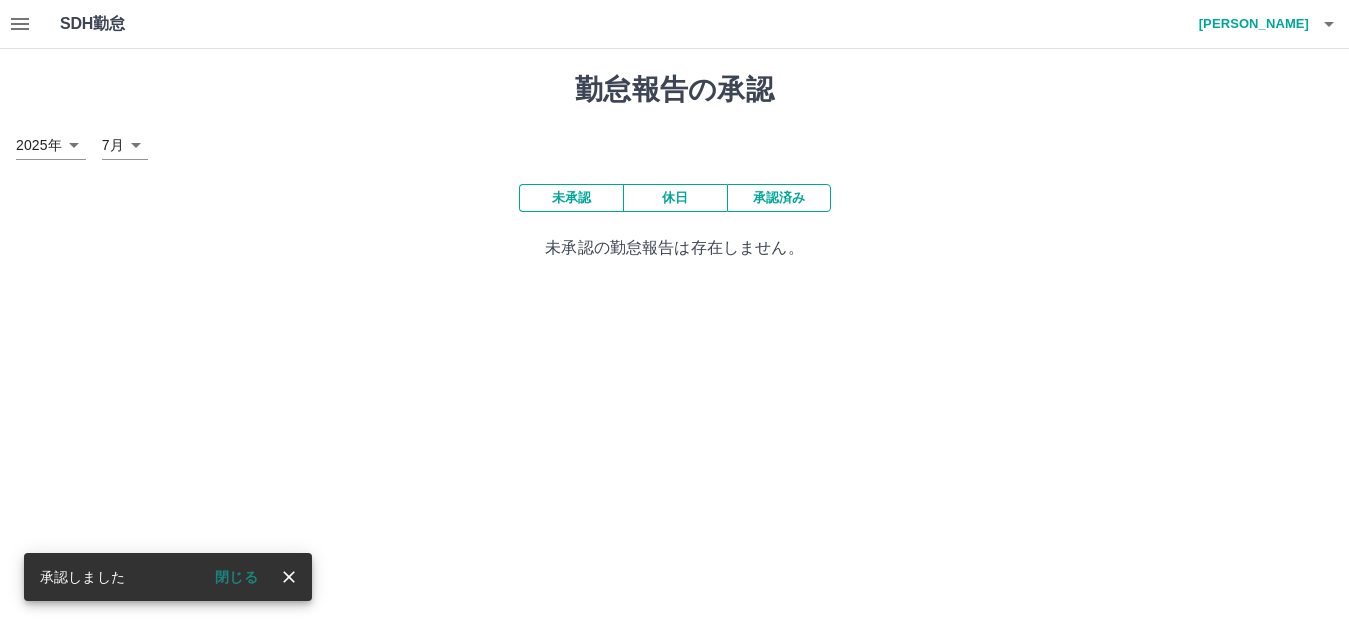 scroll, scrollTop: 0, scrollLeft: 0, axis: both 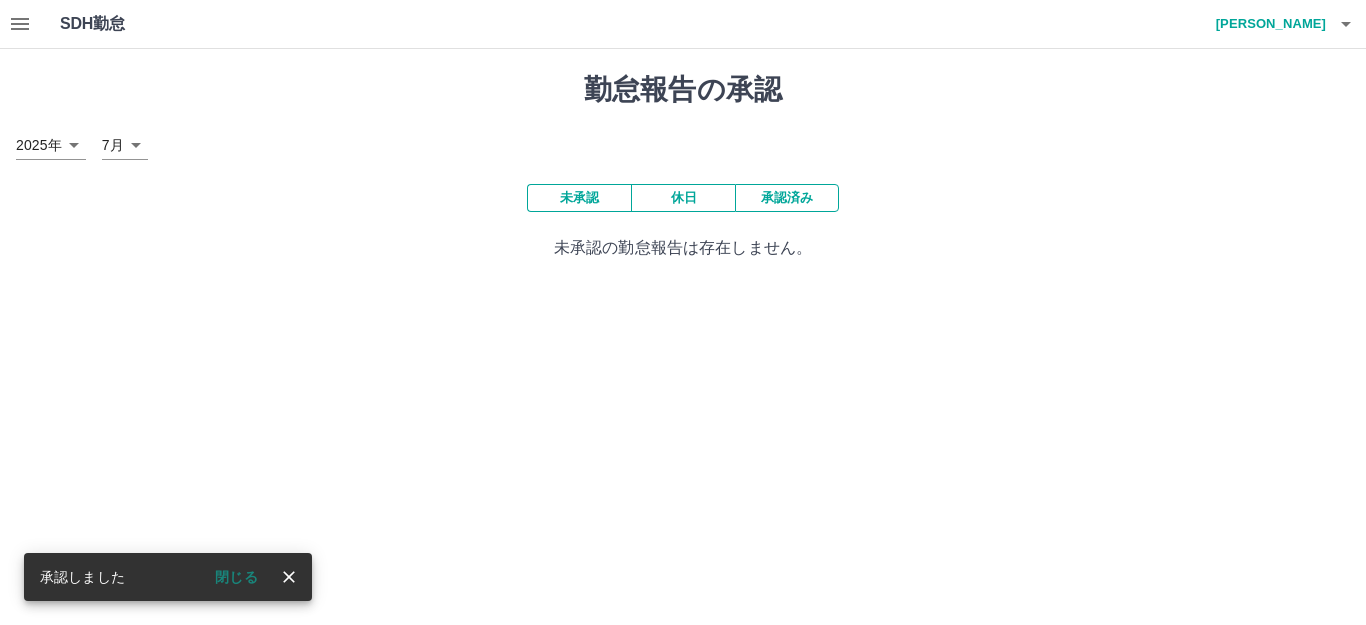 click on "SDH勤怠 [PERSON_NAME] 承認しました 閉じる 勤怠報告の承認 [DATE] **** 7月 * 未承認 休日 承認済み 未承認の勤怠報告は存在しません。 SDH勤怠" at bounding box center (683, 142) 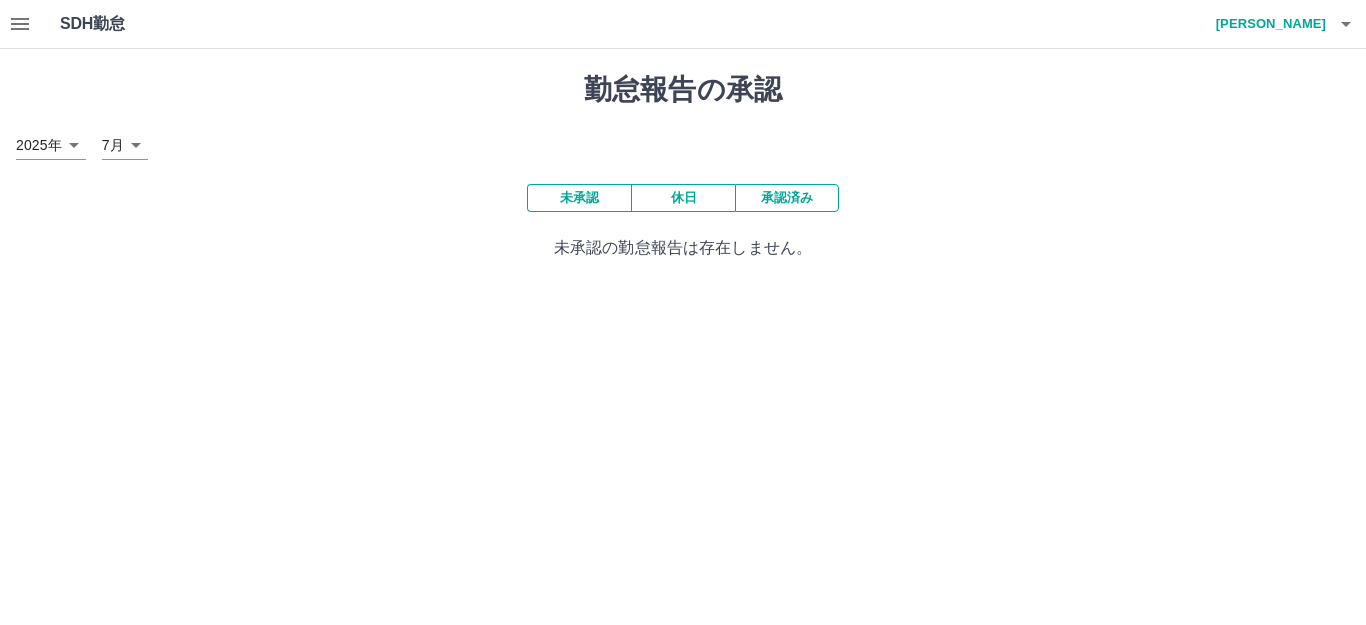 click 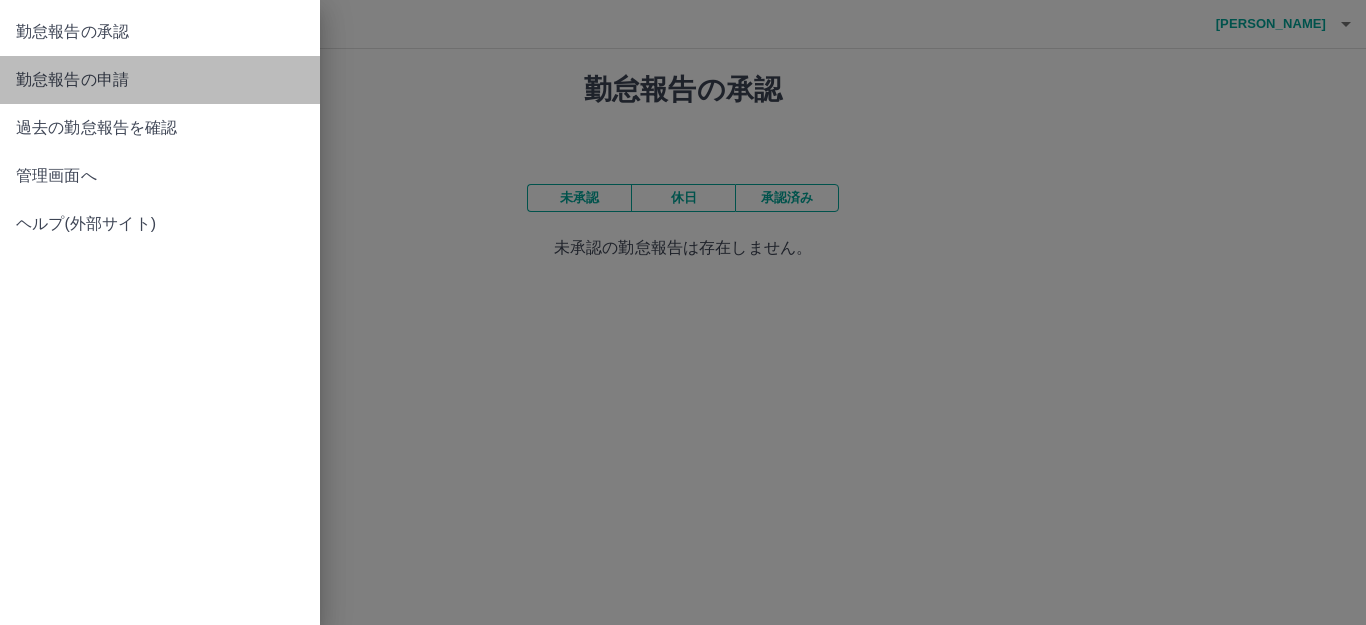 click on "勤怠報告の申請" at bounding box center (160, 80) 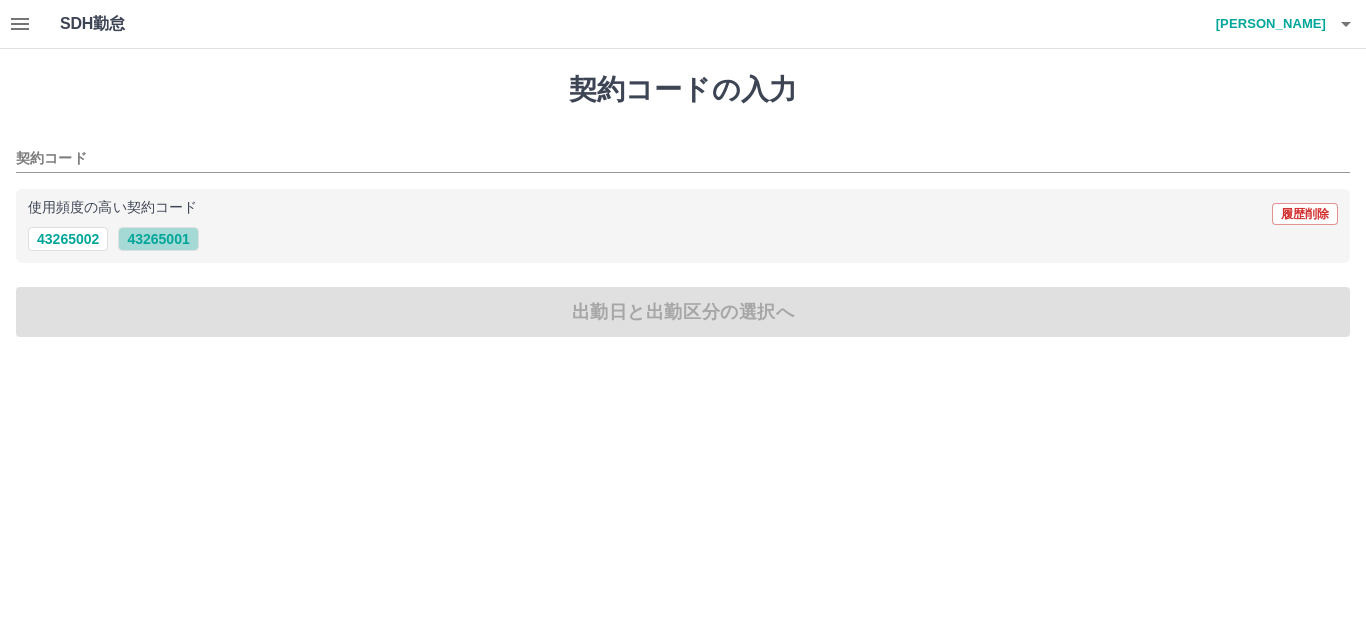click on "43265001" at bounding box center (158, 239) 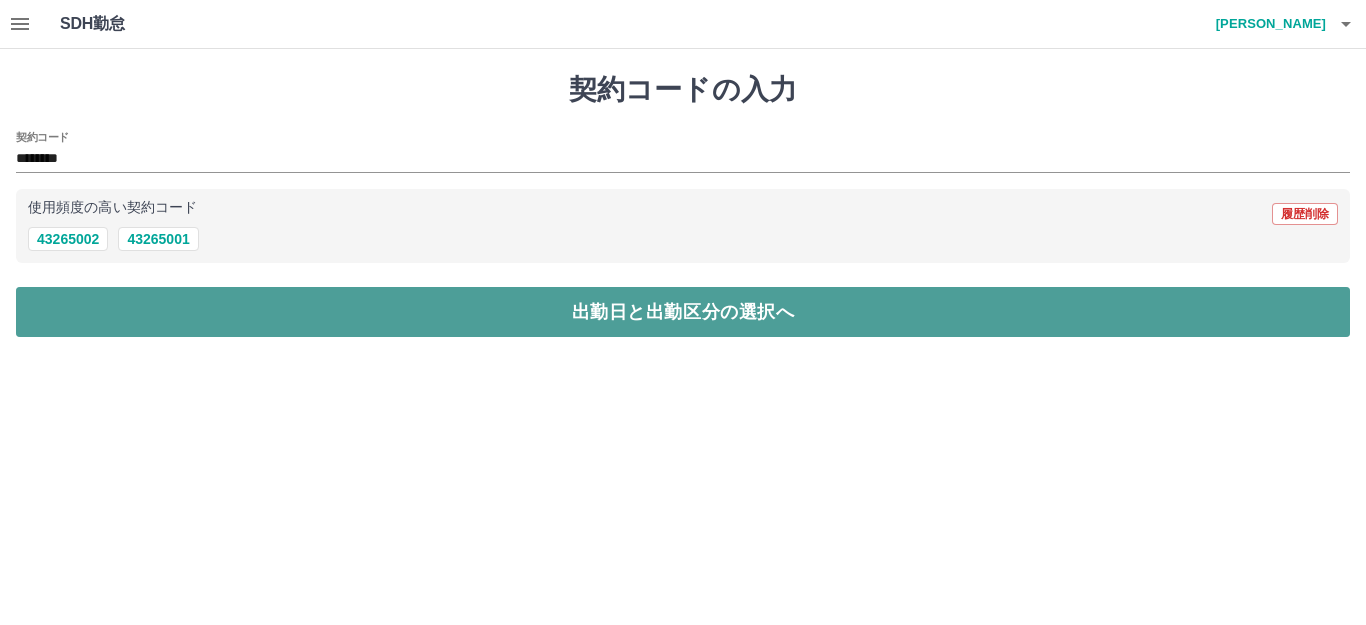 click on "出勤日と出勤区分の選択へ" at bounding box center [683, 312] 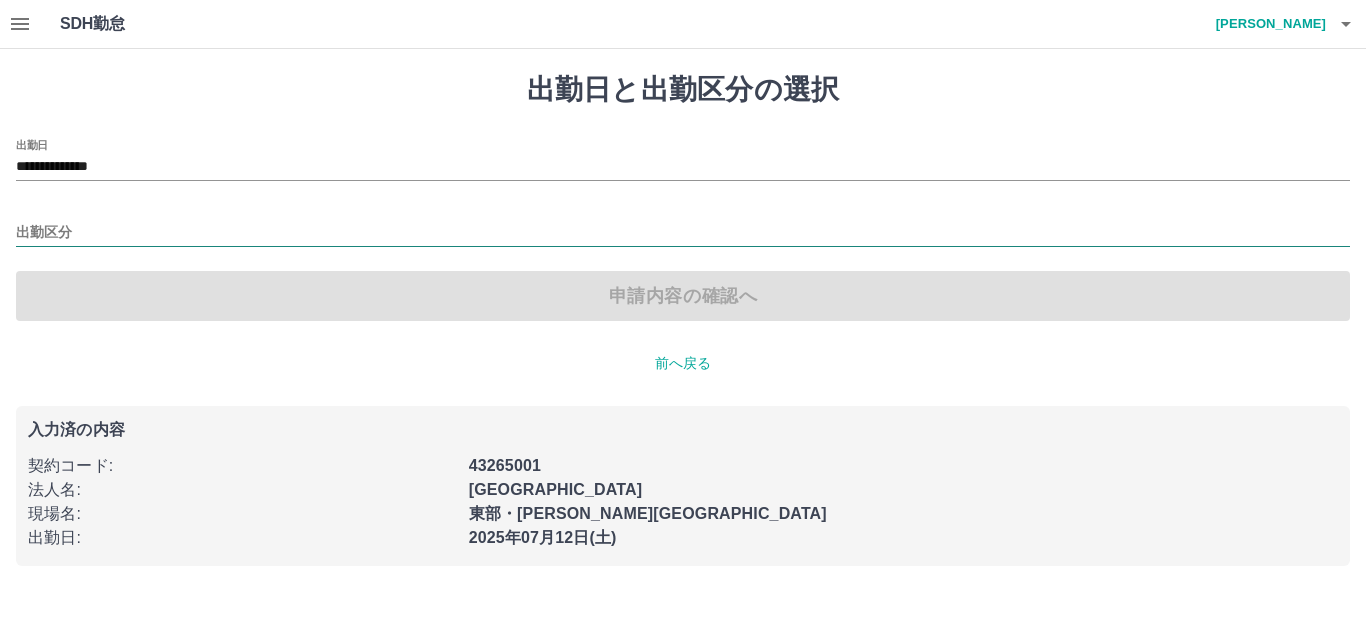click on "出勤区分" at bounding box center (683, 233) 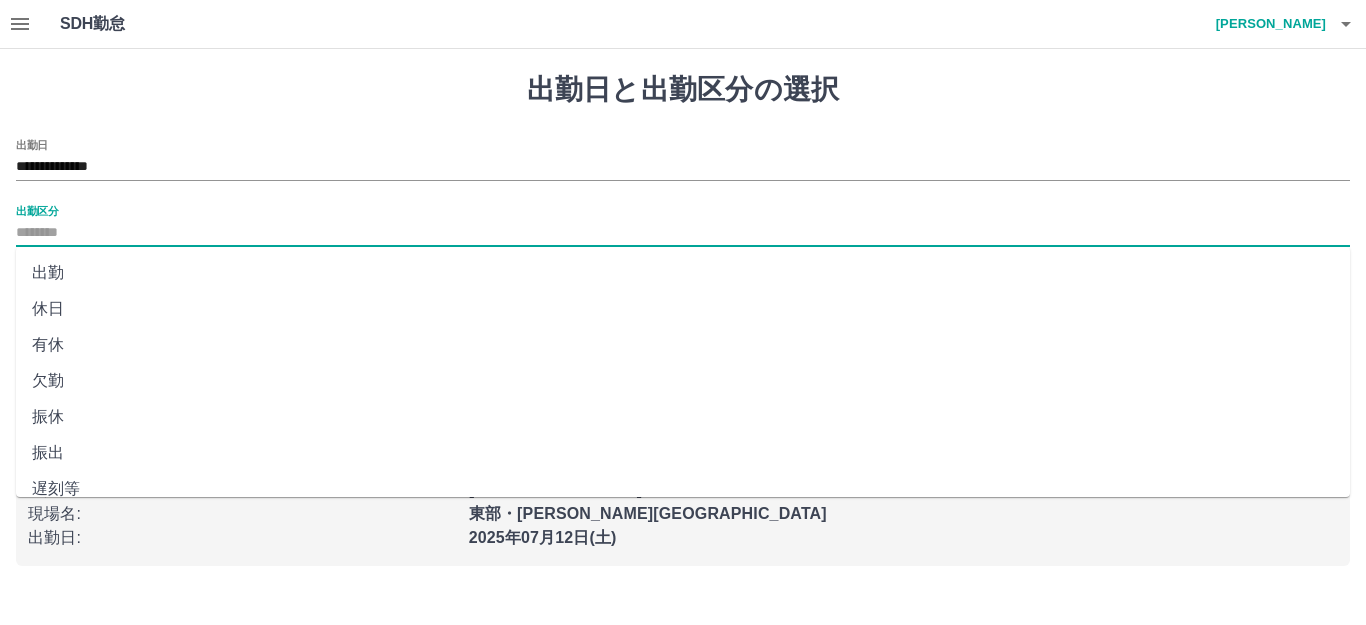 click on "出勤" at bounding box center (683, 273) 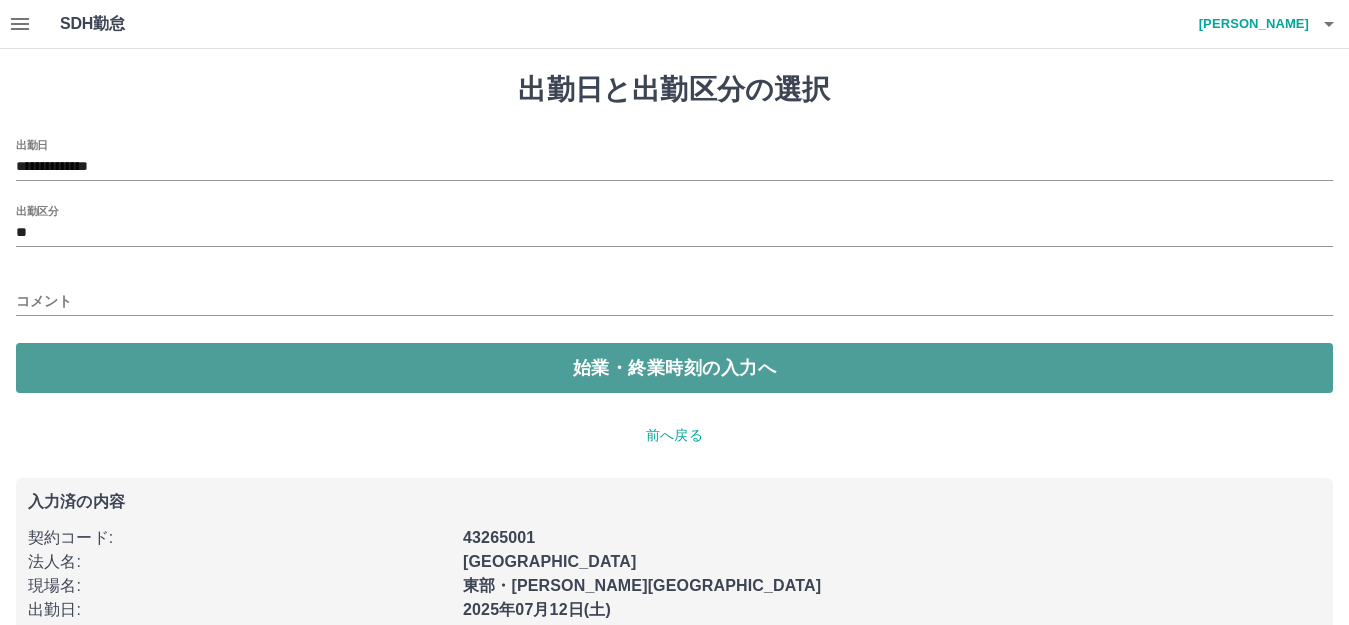 click on "始業・終業時刻の入力へ" at bounding box center (674, 368) 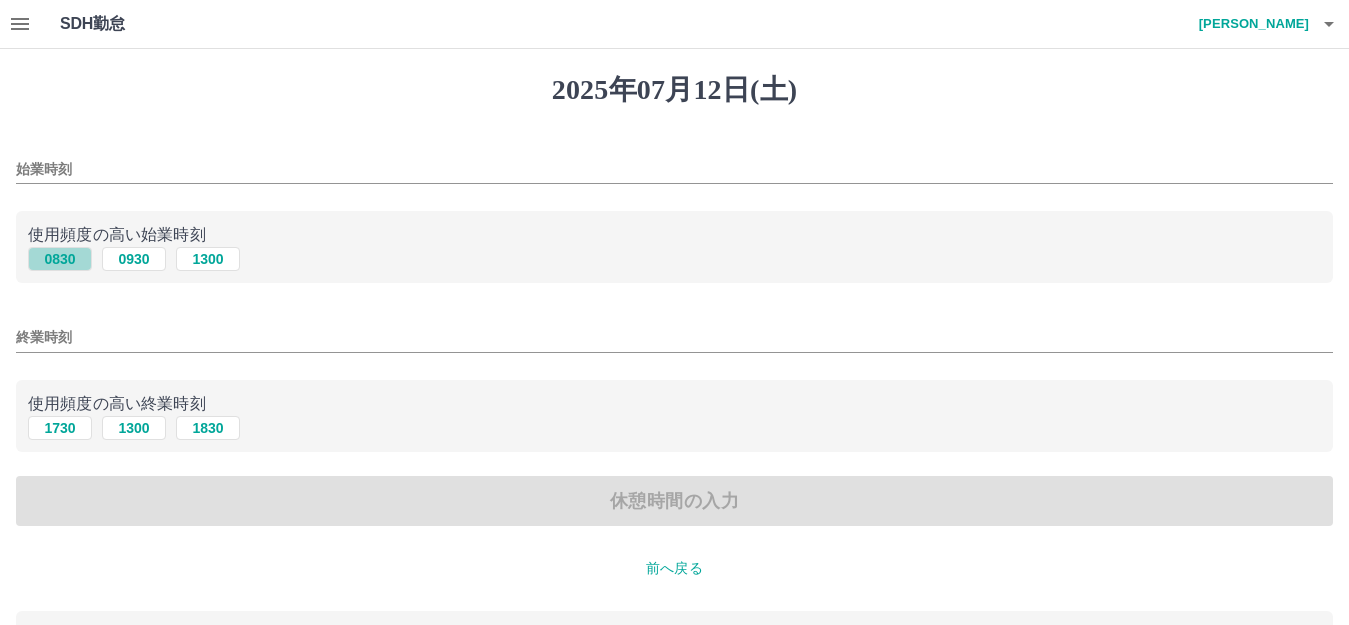 click on "0830" at bounding box center (60, 259) 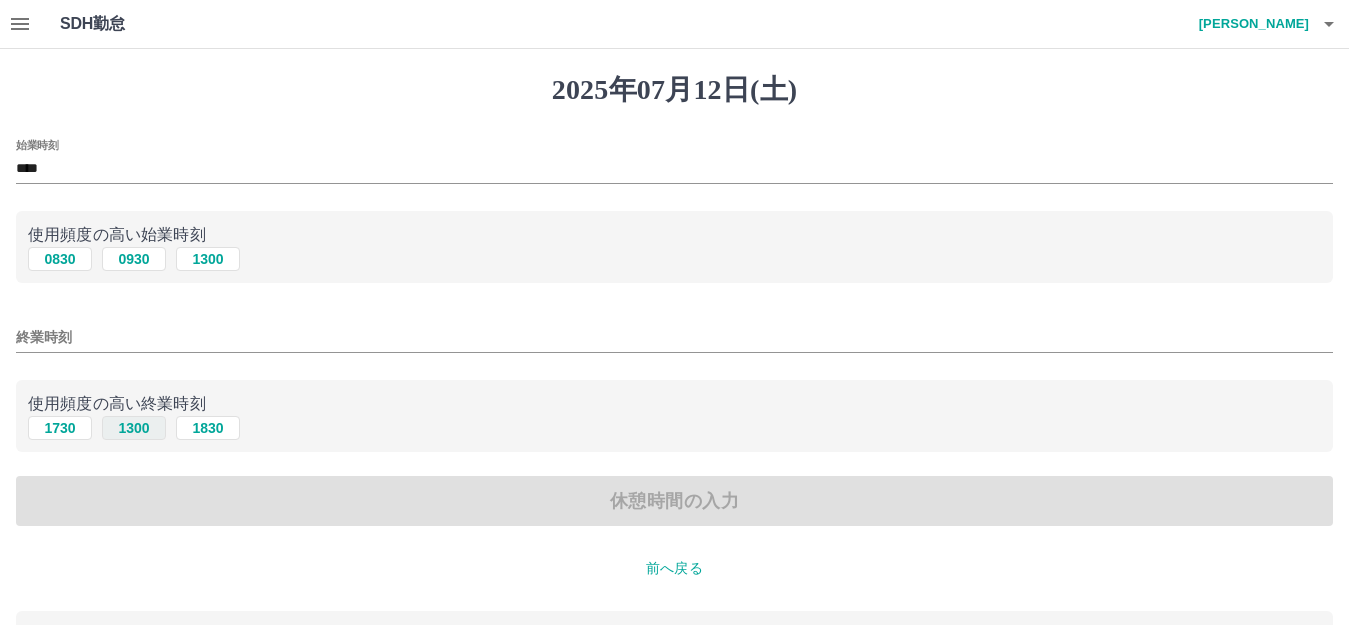 click on "1300" at bounding box center [134, 428] 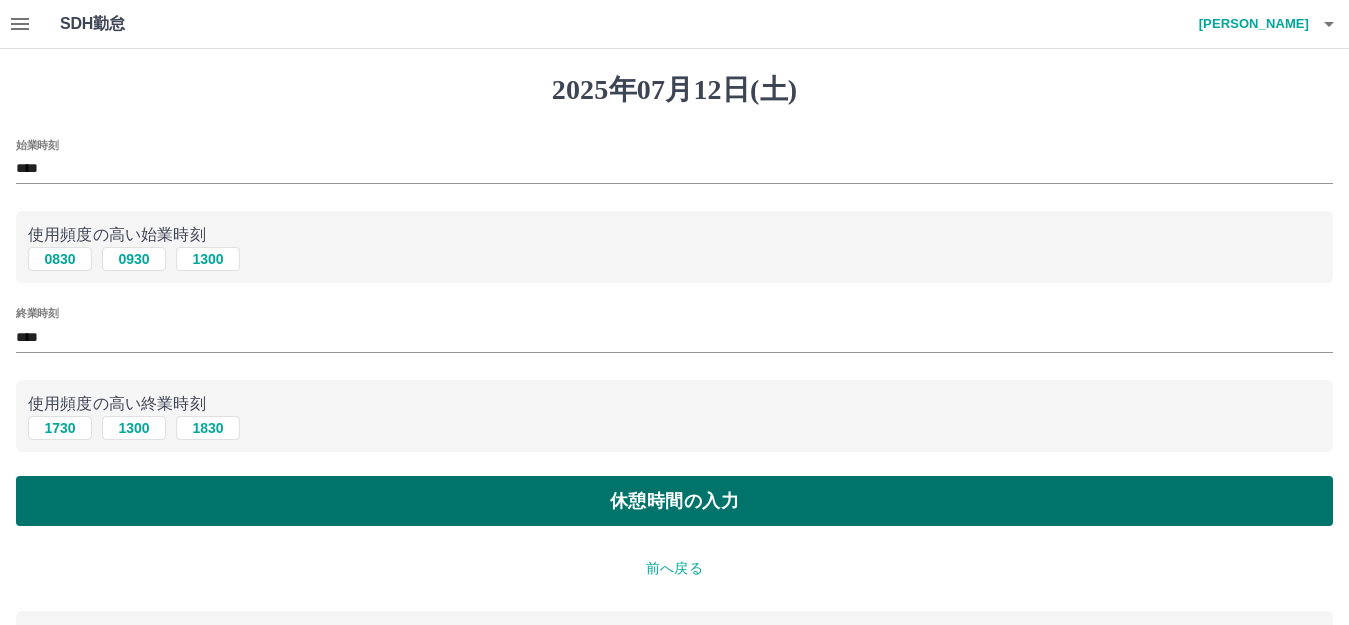 click on "休憩時間の入力" at bounding box center (674, 501) 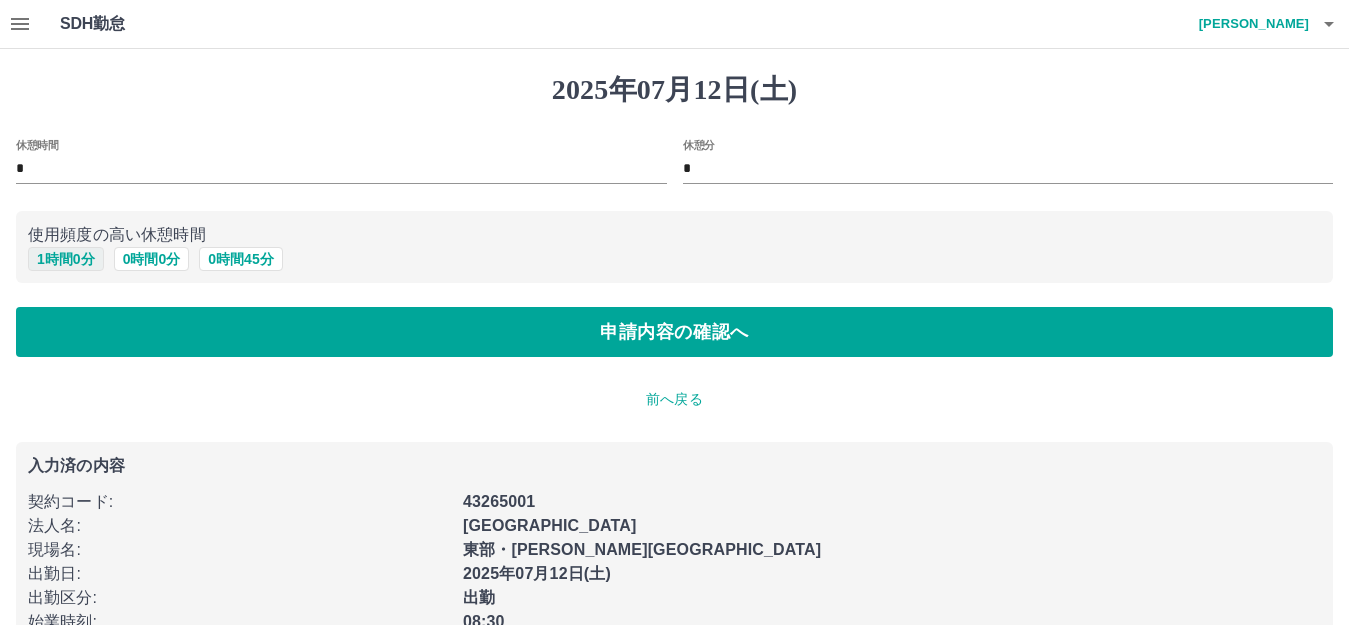 click on "1 時間 0 分" at bounding box center (66, 259) 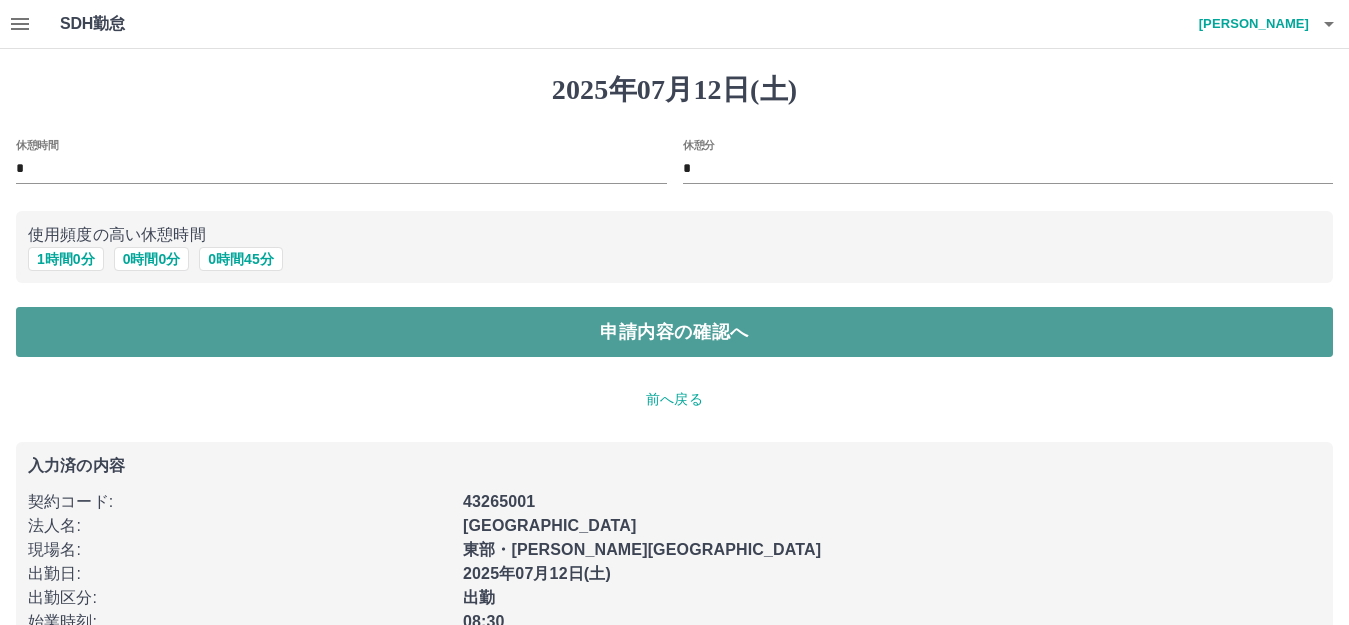 click on "申請内容の確認へ" at bounding box center (674, 332) 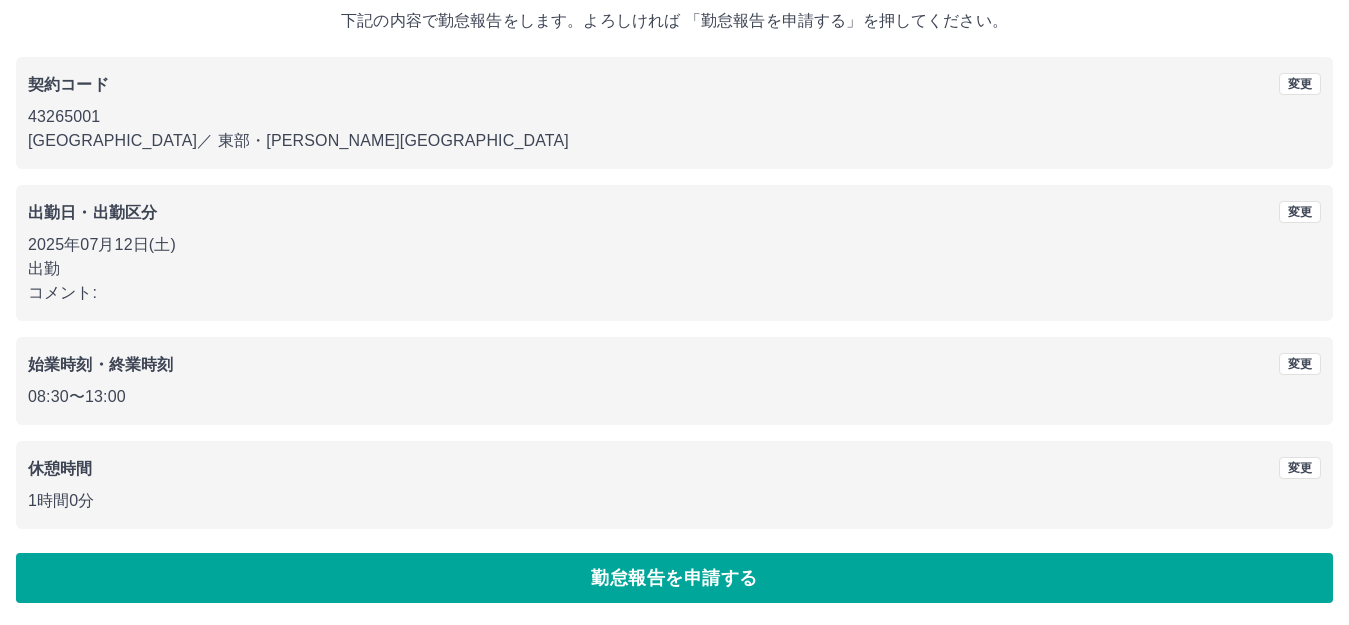 scroll, scrollTop: 124, scrollLeft: 0, axis: vertical 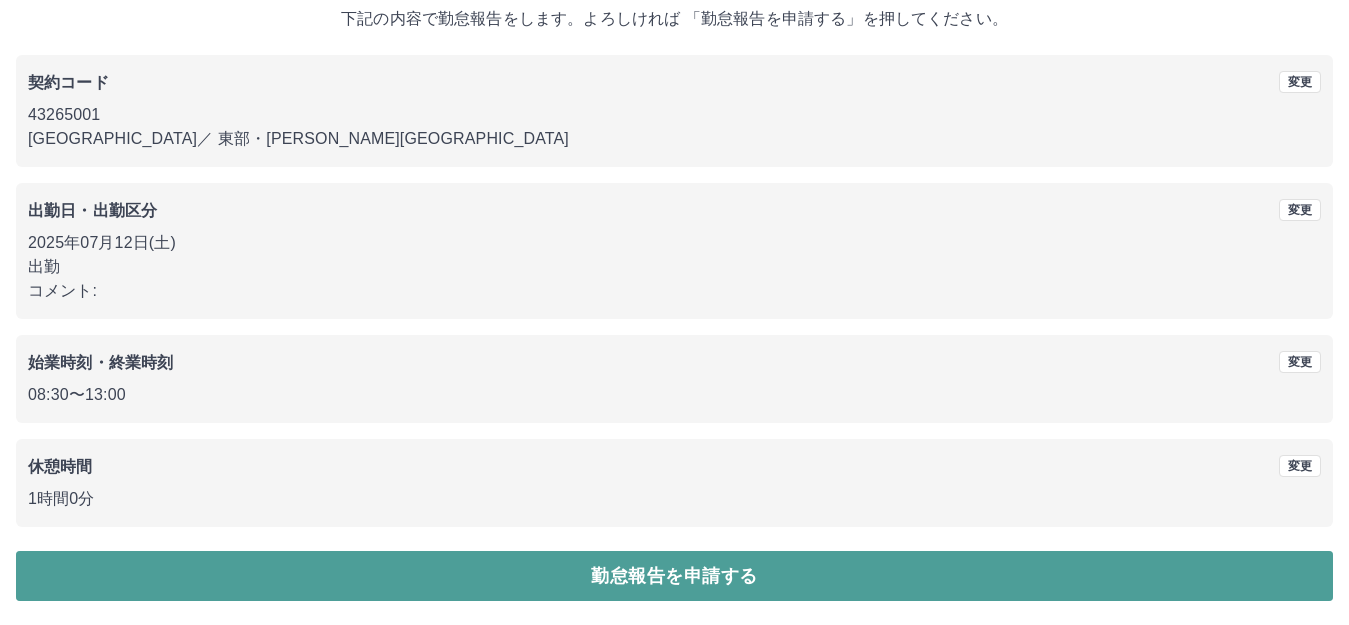 click on "勤怠報告を申請する" at bounding box center [674, 576] 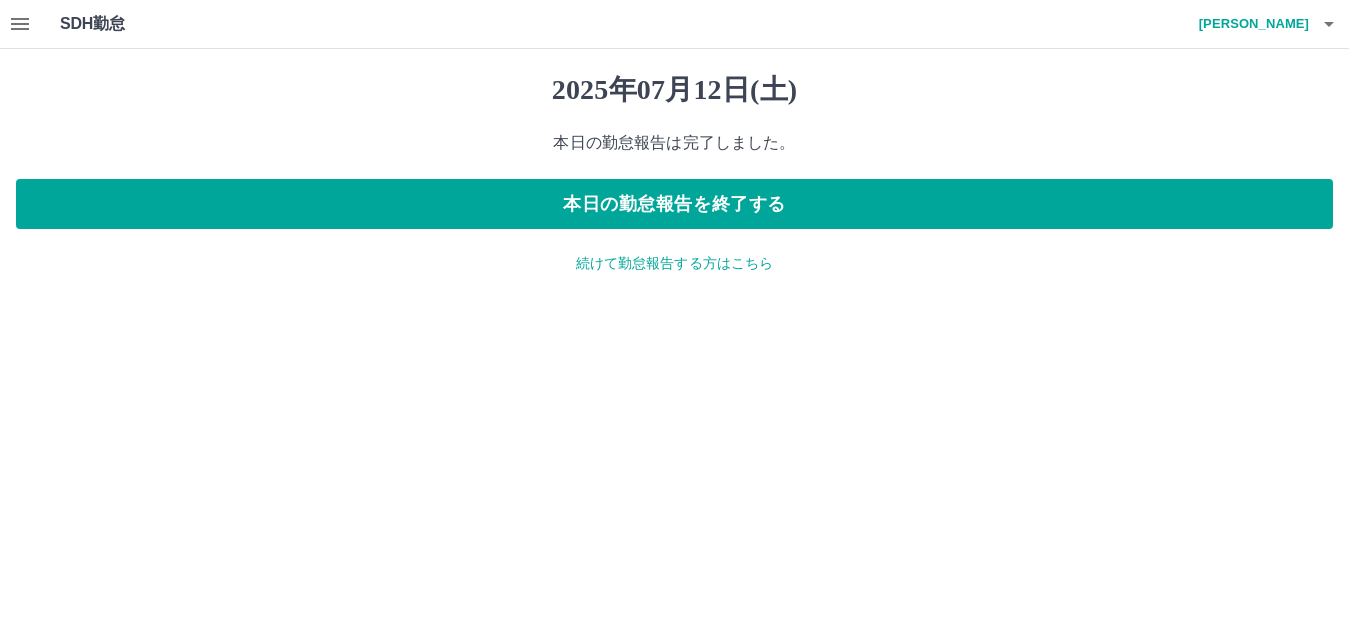 scroll, scrollTop: 0, scrollLeft: 0, axis: both 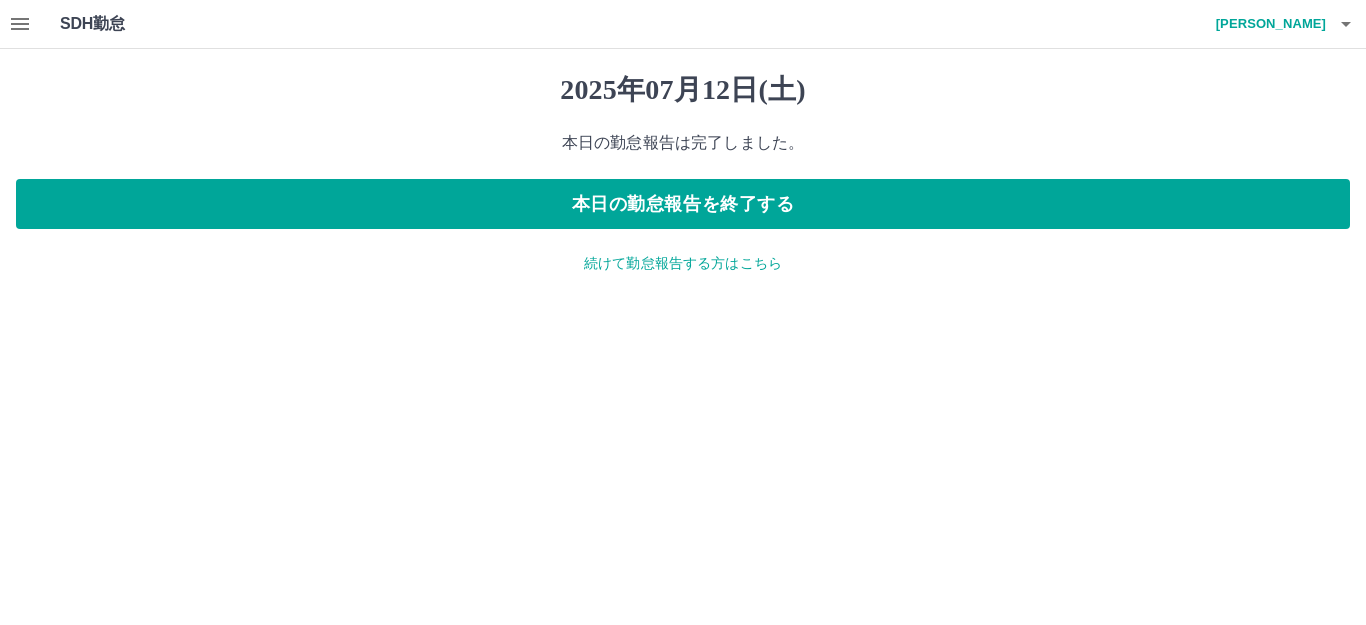 click on "続けて勤怠報告する方はこちら" at bounding box center [683, 263] 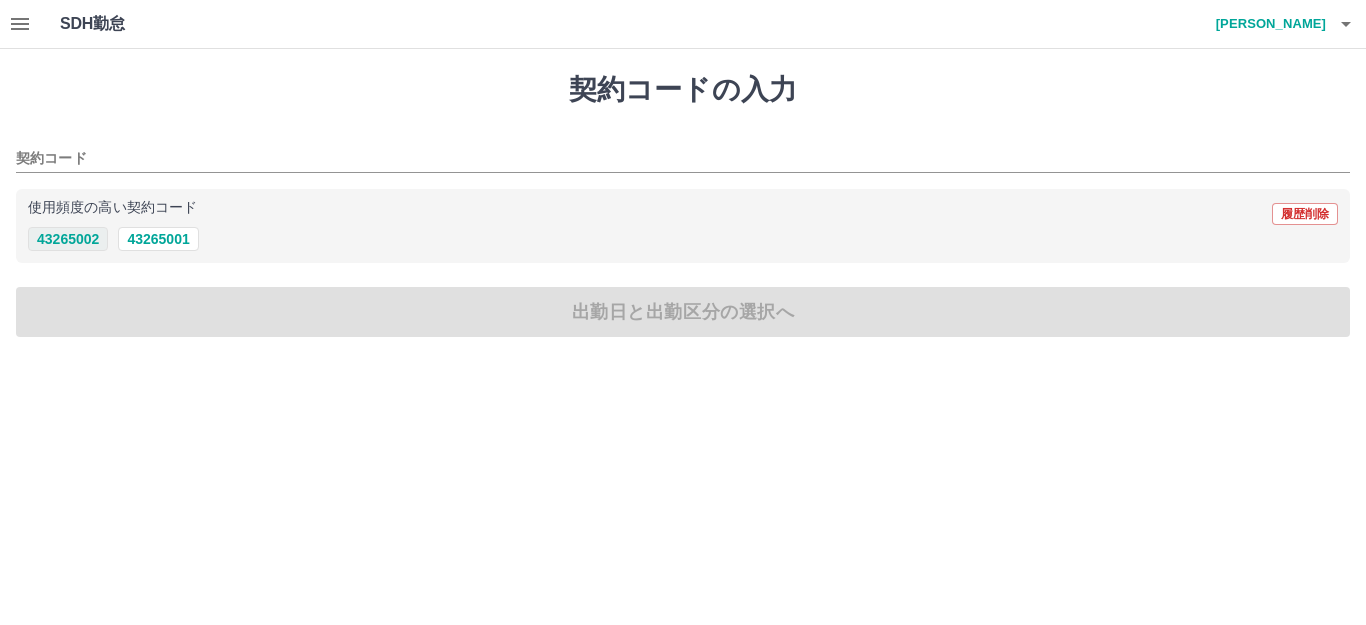 click on "43265002" at bounding box center (68, 239) 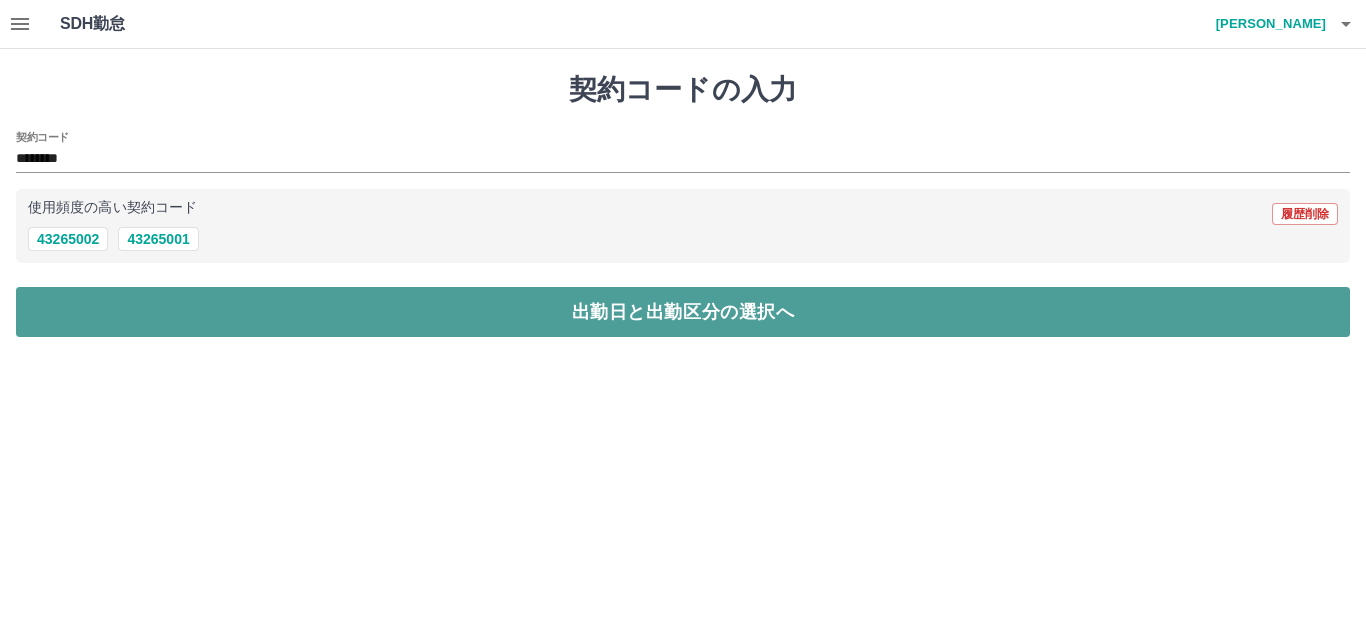 click on "出勤日と出勤区分の選択へ" at bounding box center [683, 312] 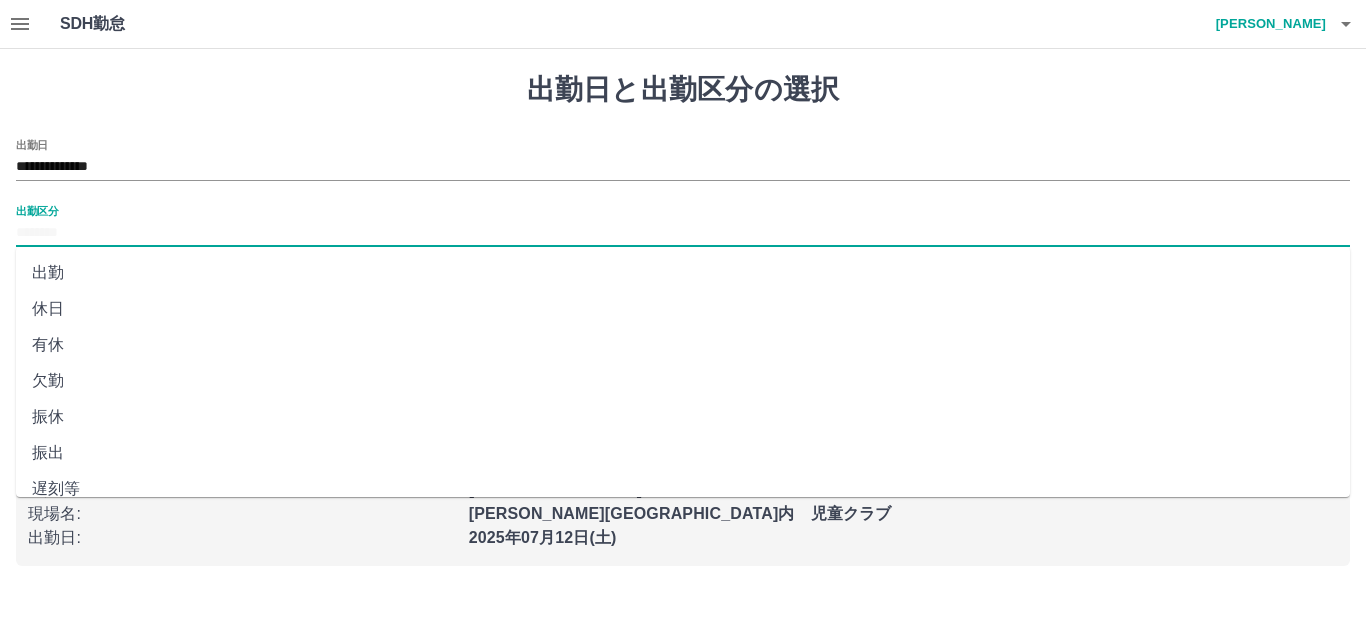 click on "出勤区分" at bounding box center (683, 233) 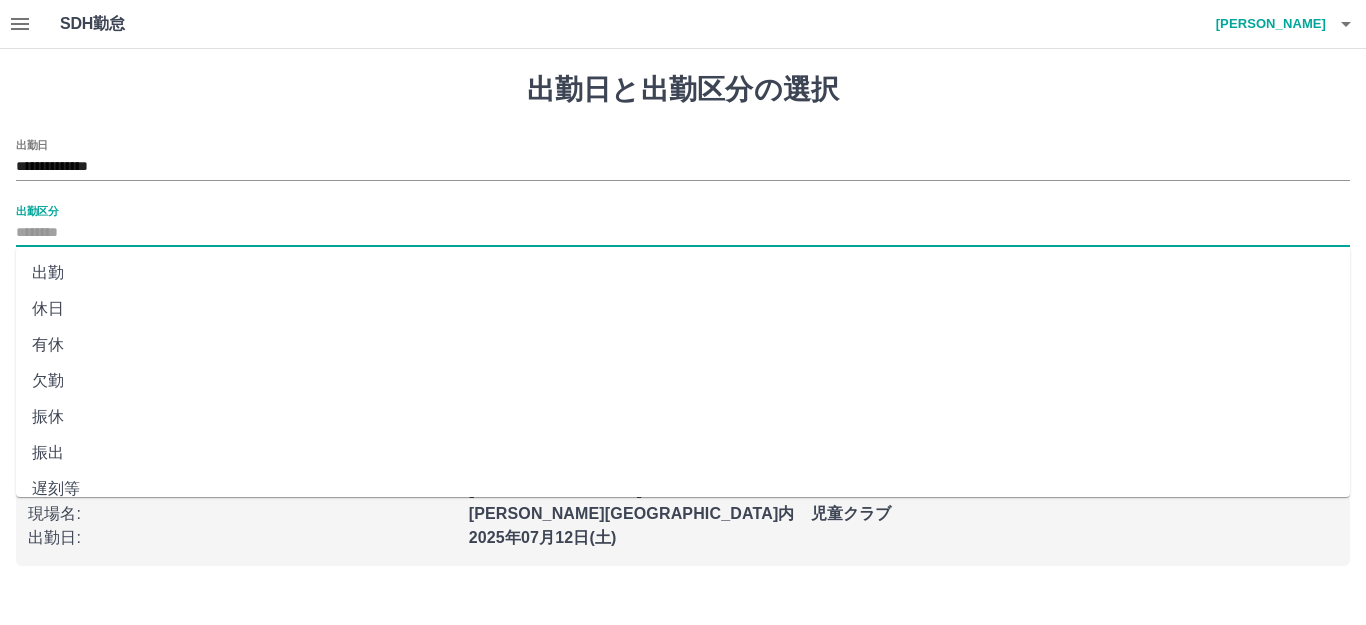 click on "出勤" at bounding box center (683, 273) 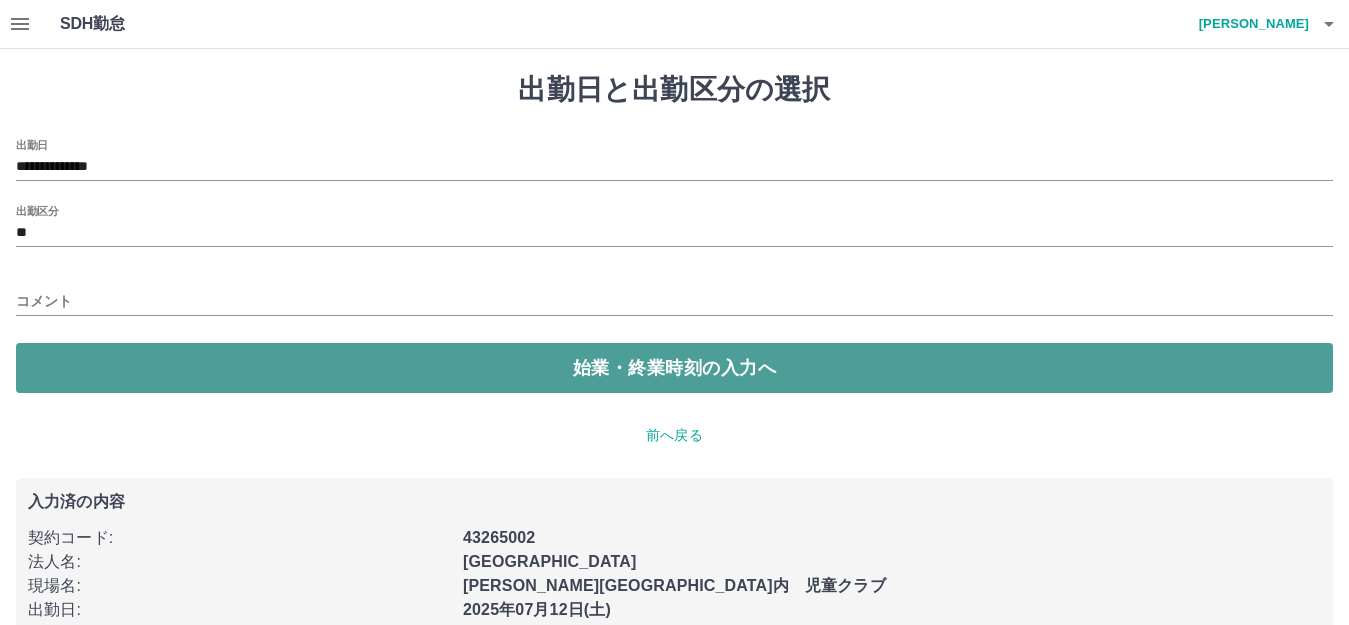 click on "始業・終業時刻の入力へ" at bounding box center [674, 368] 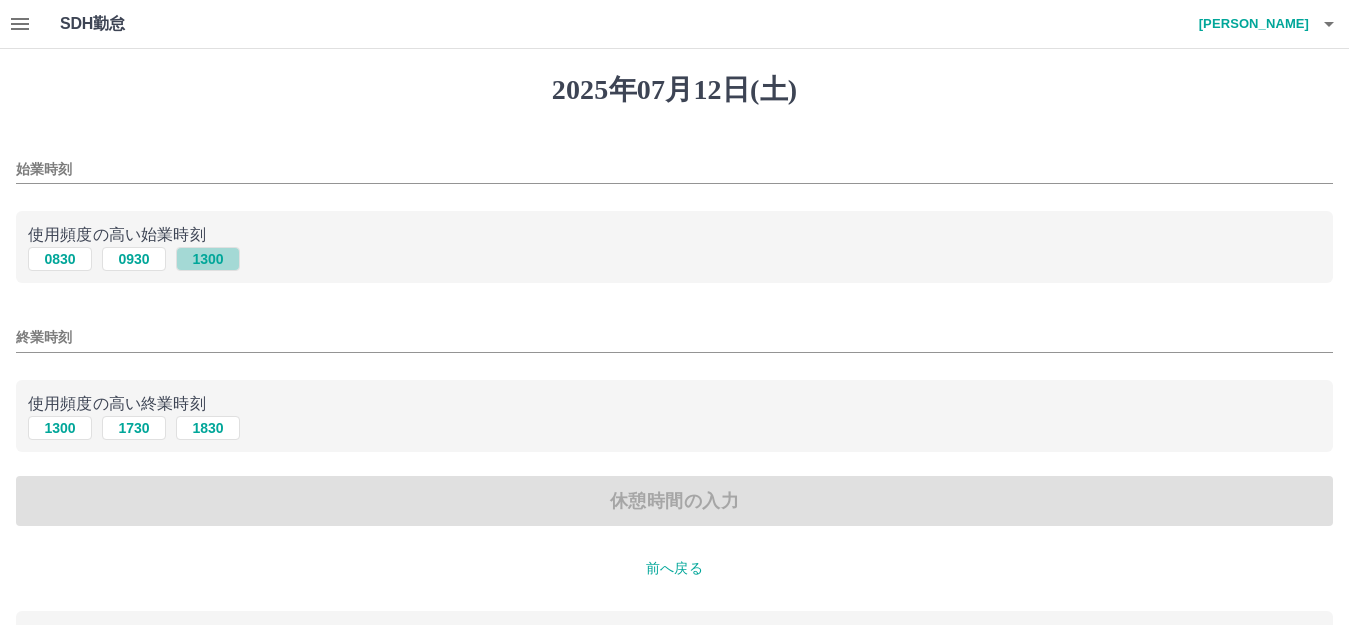 click on "1300" at bounding box center [208, 259] 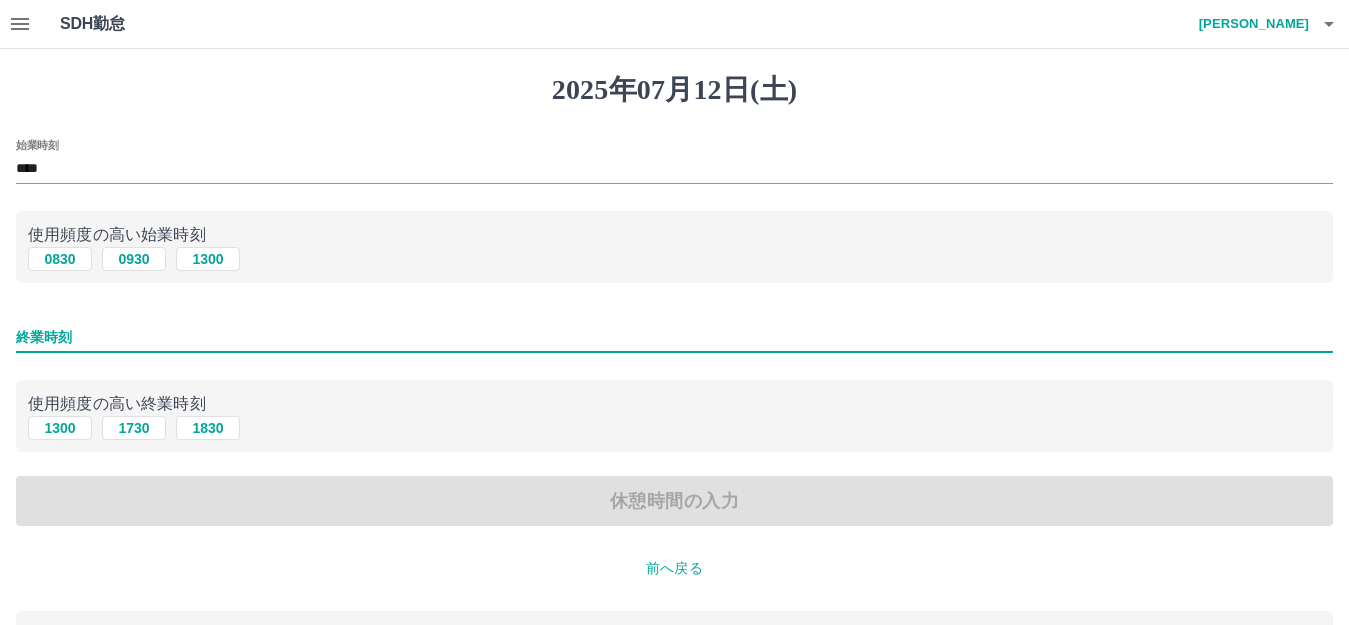 click on "終業時刻" at bounding box center [674, 337] 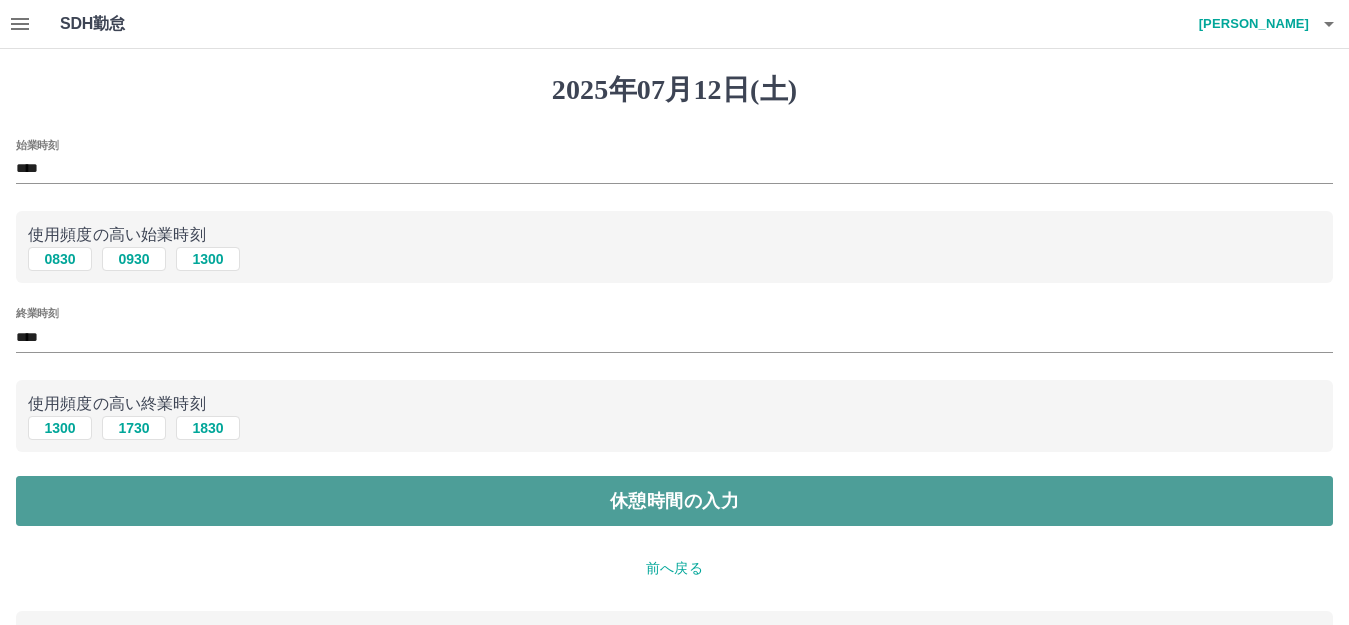 click on "休憩時間の入力" at bounding box center (674, 501) 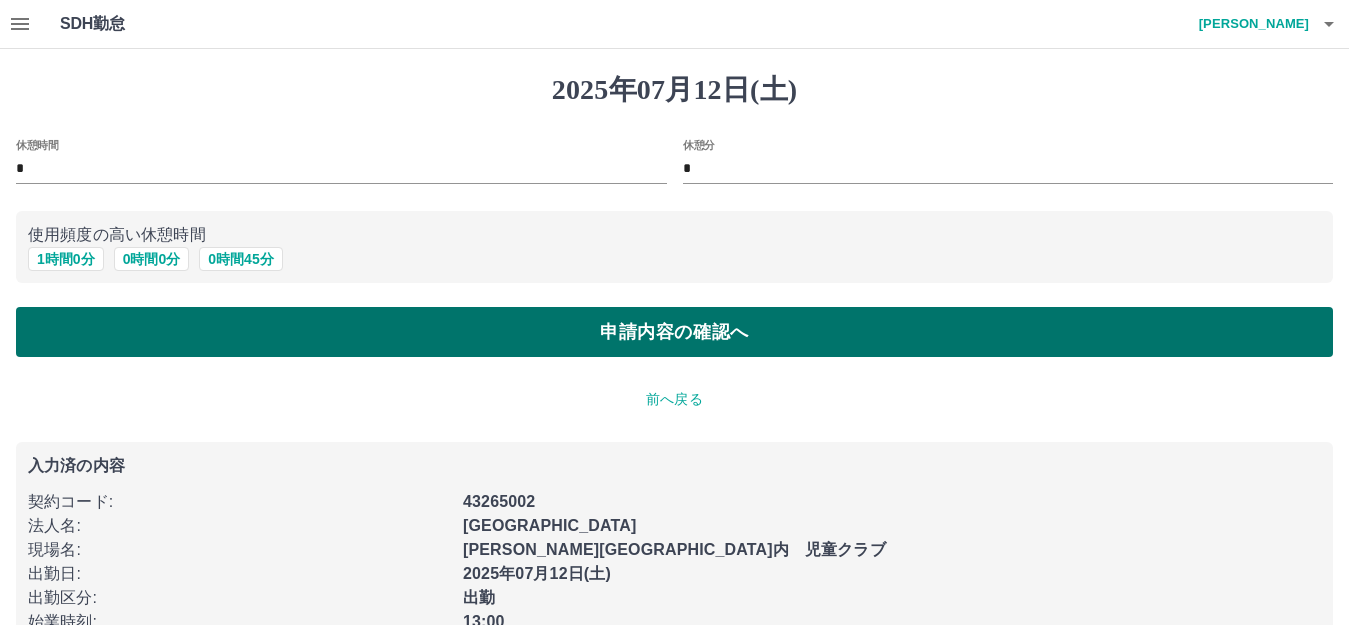 click on "申請内容の確認へ" at bounding box center [674, 332] 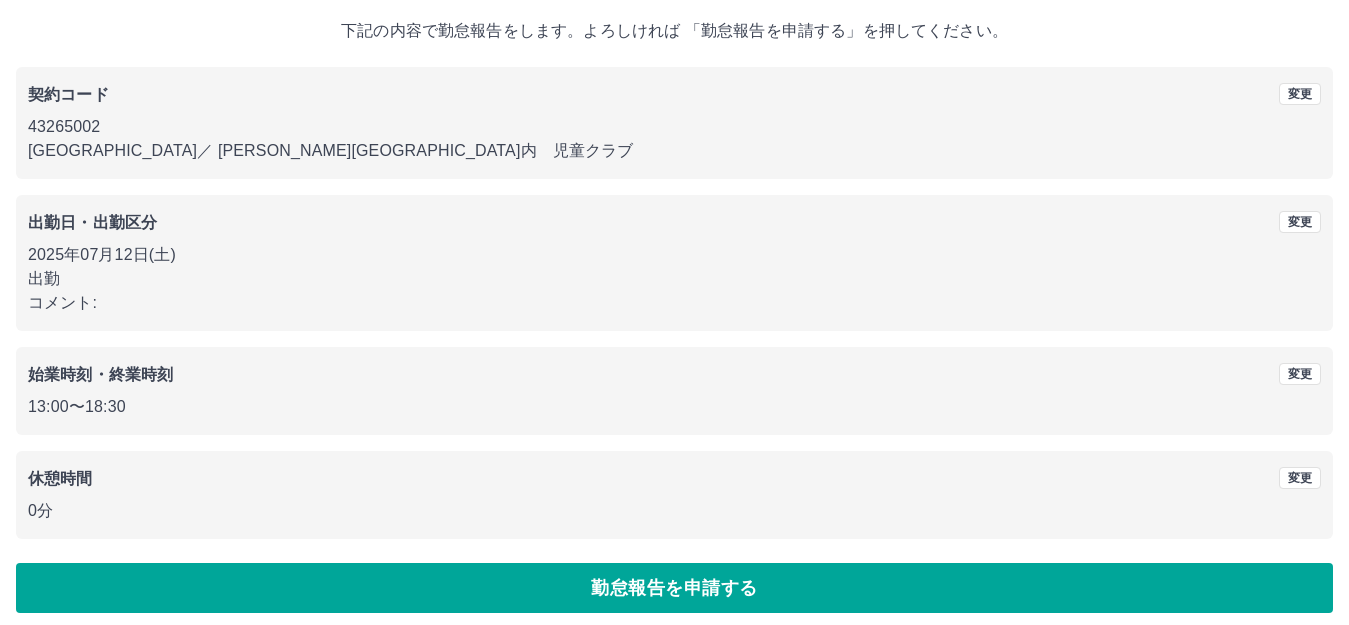 scroll, scrollTop: 124, scrollLeft: 0, axis: vertical 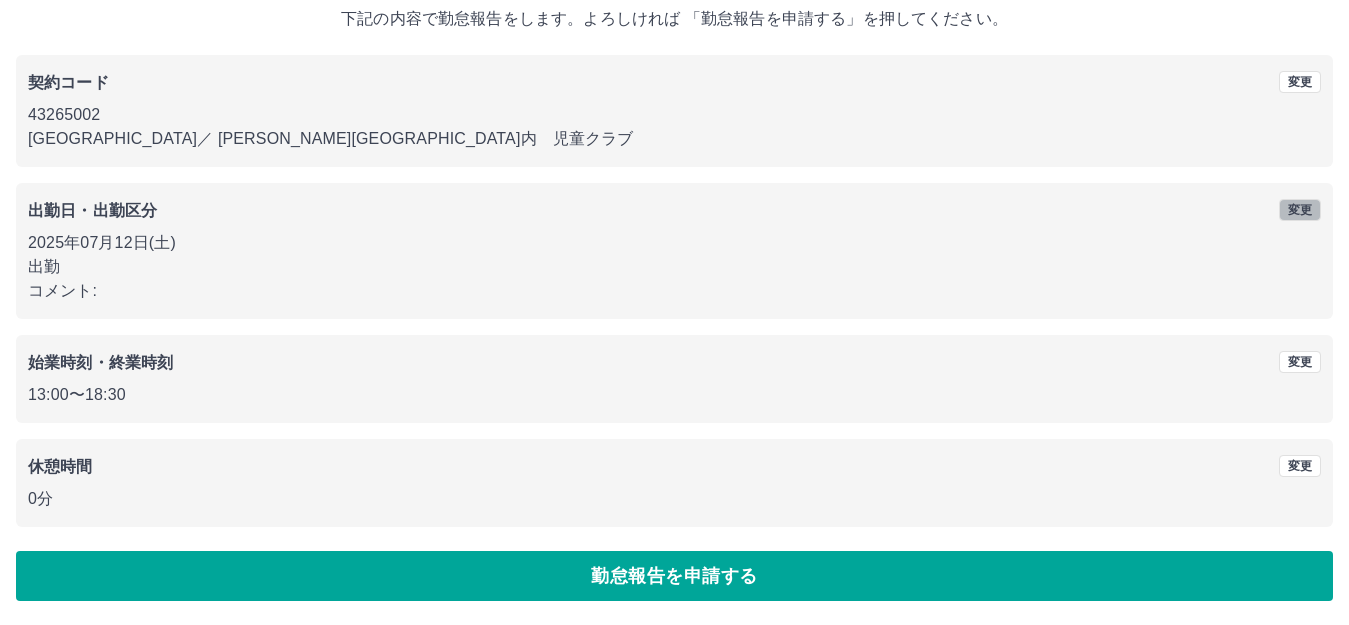 click on "変更" at bounding box center (1300, 210) 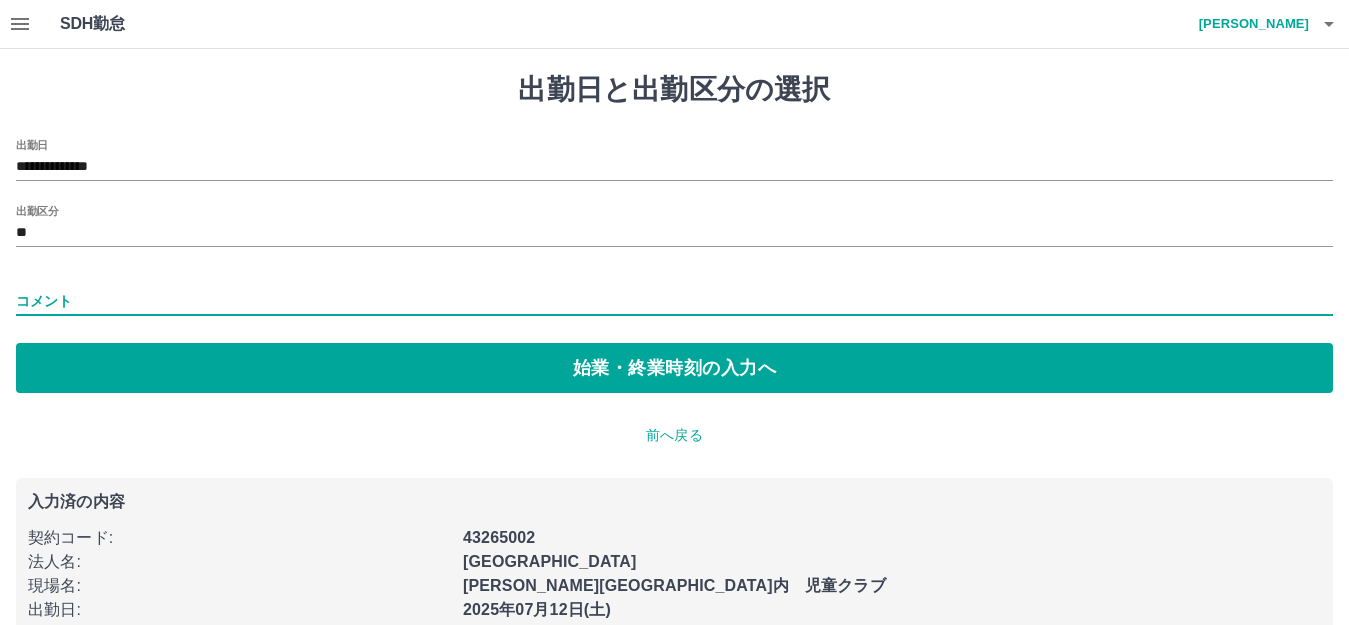 click on "コメント" at bounding box center [674, 301] 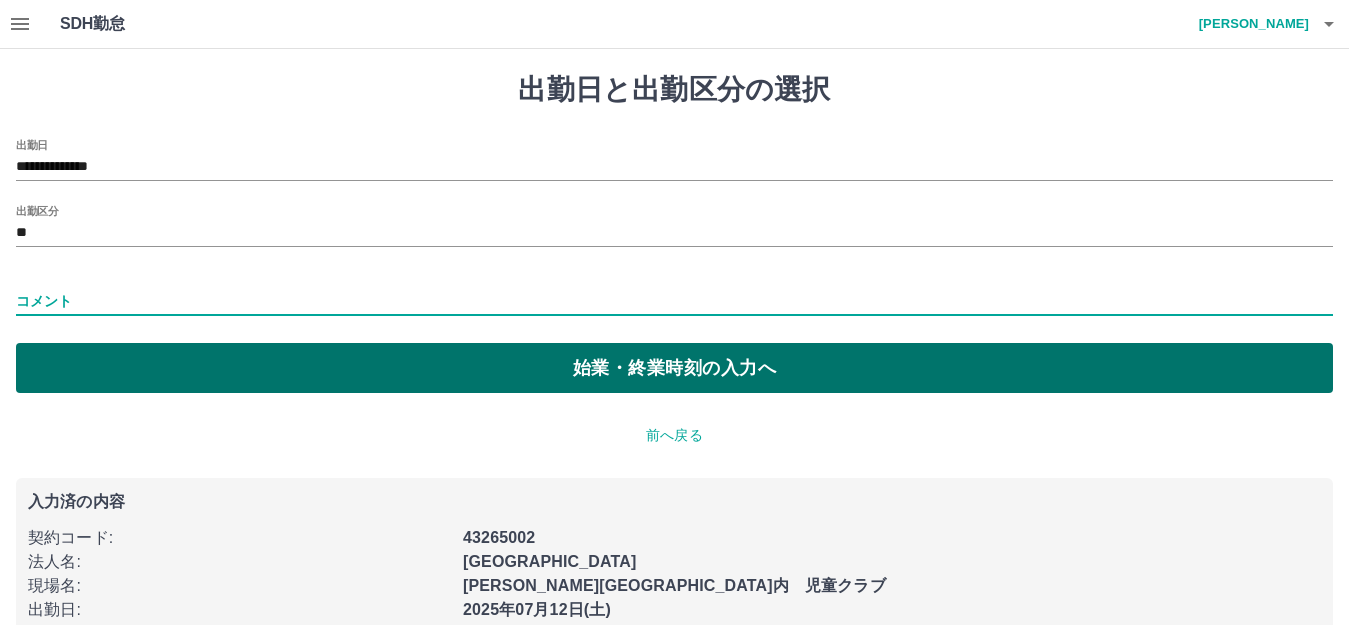 type on "**********" 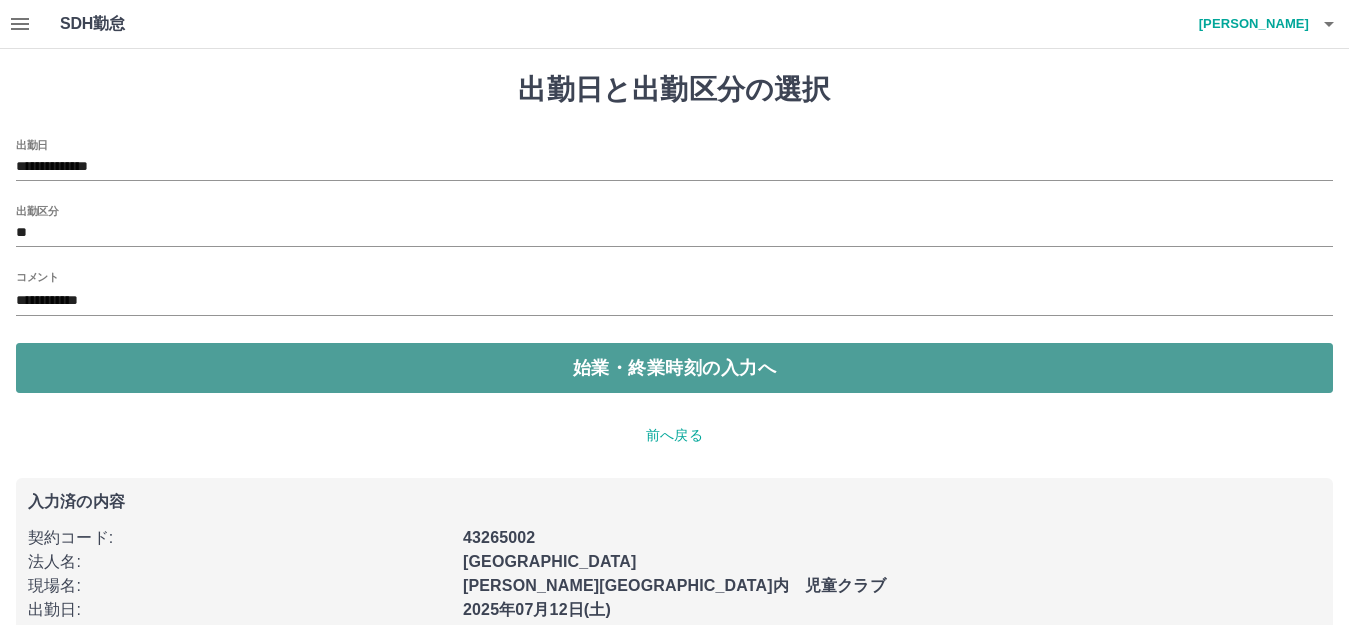 click on "始業・終業時刻の入力へ" at bounding box center (674, 368) 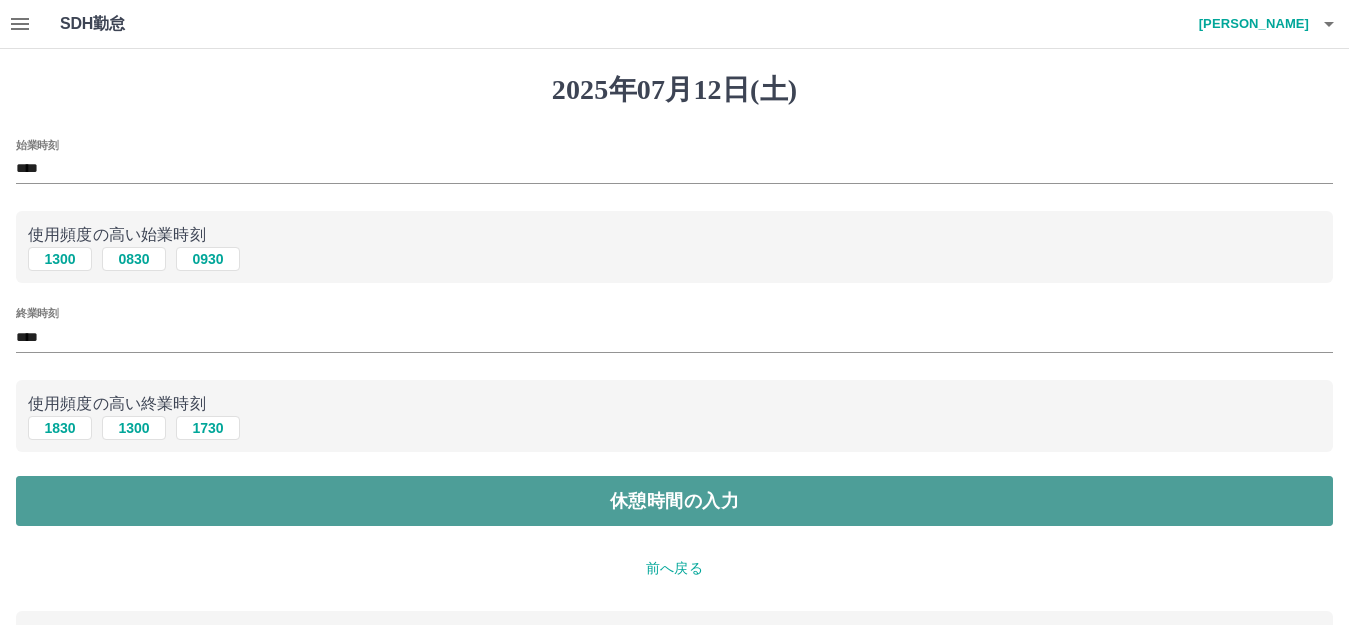 click on "休憩時間の入力" at bounding box center (674, 501) 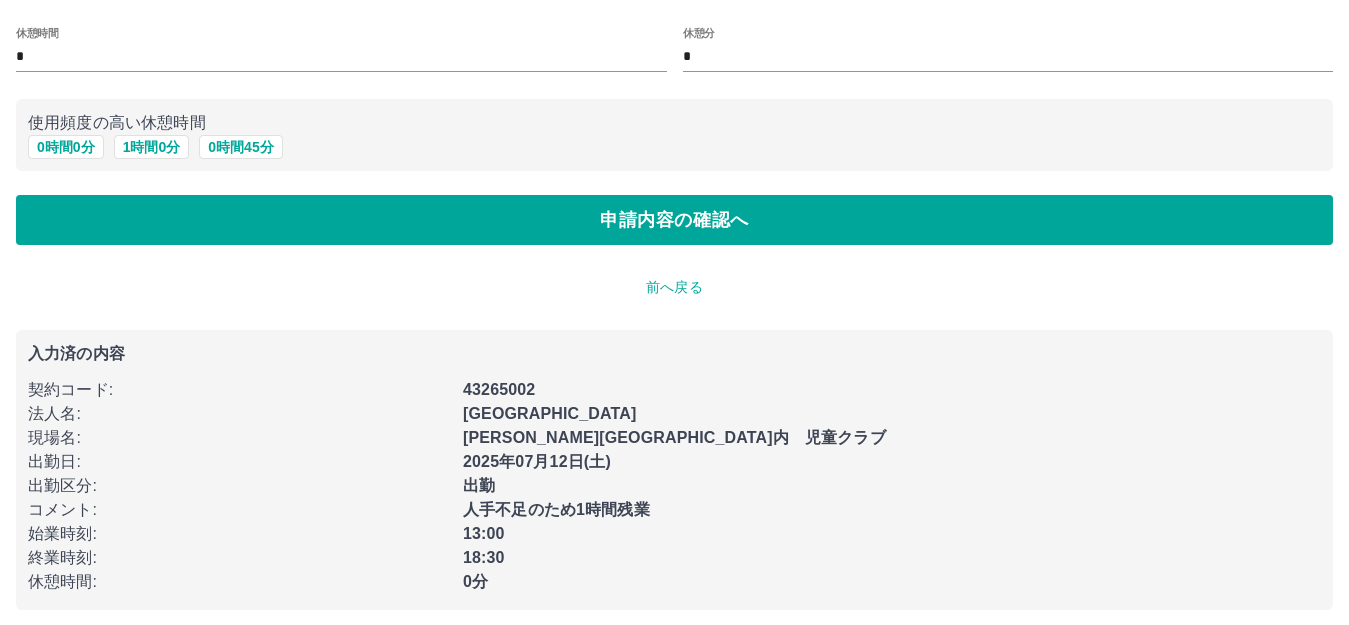 scroll, scrollTop: 122, scrollLeft: 0, axis: vertical 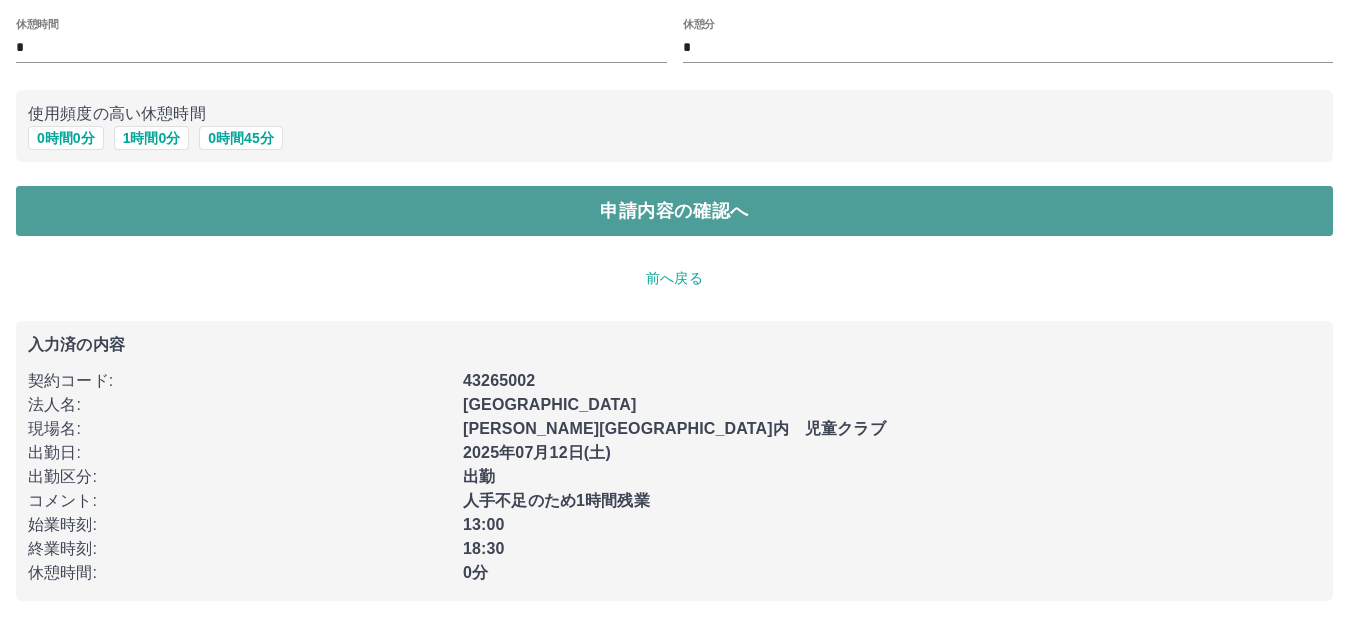 click on "申請内容の確認へ" at bounding box center [674, 211] 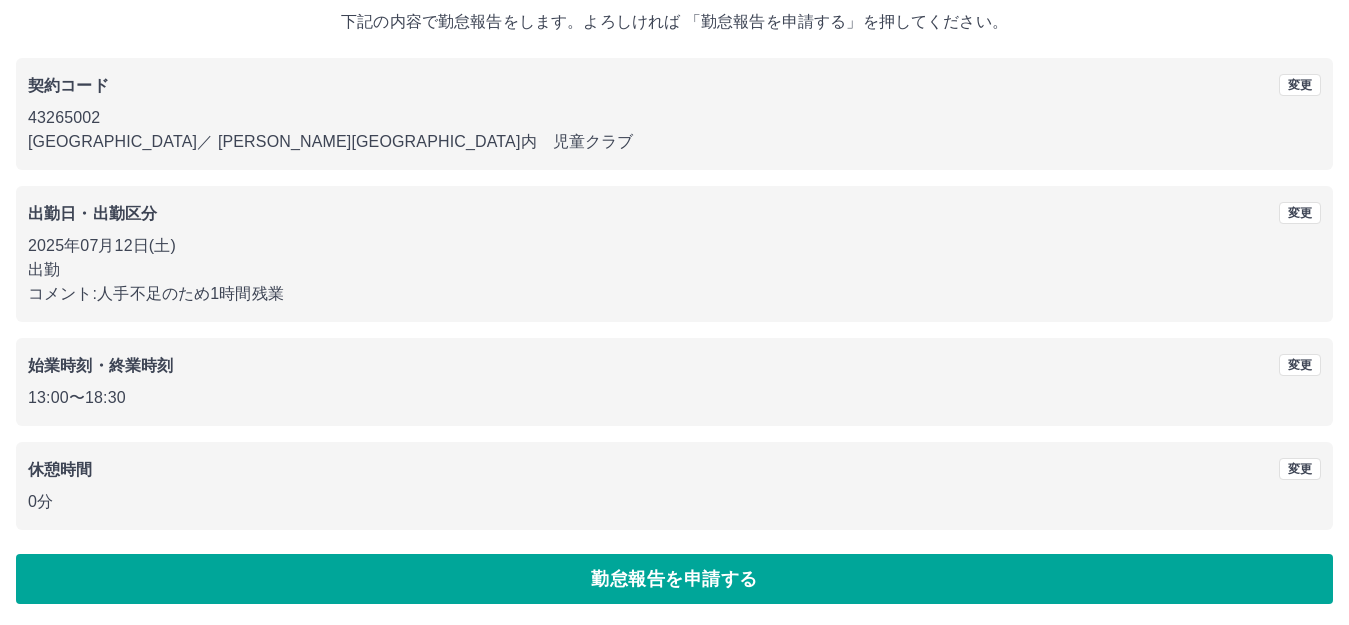 scroll, scrollTop: 124, scrollLeft: 0, axis: vertical 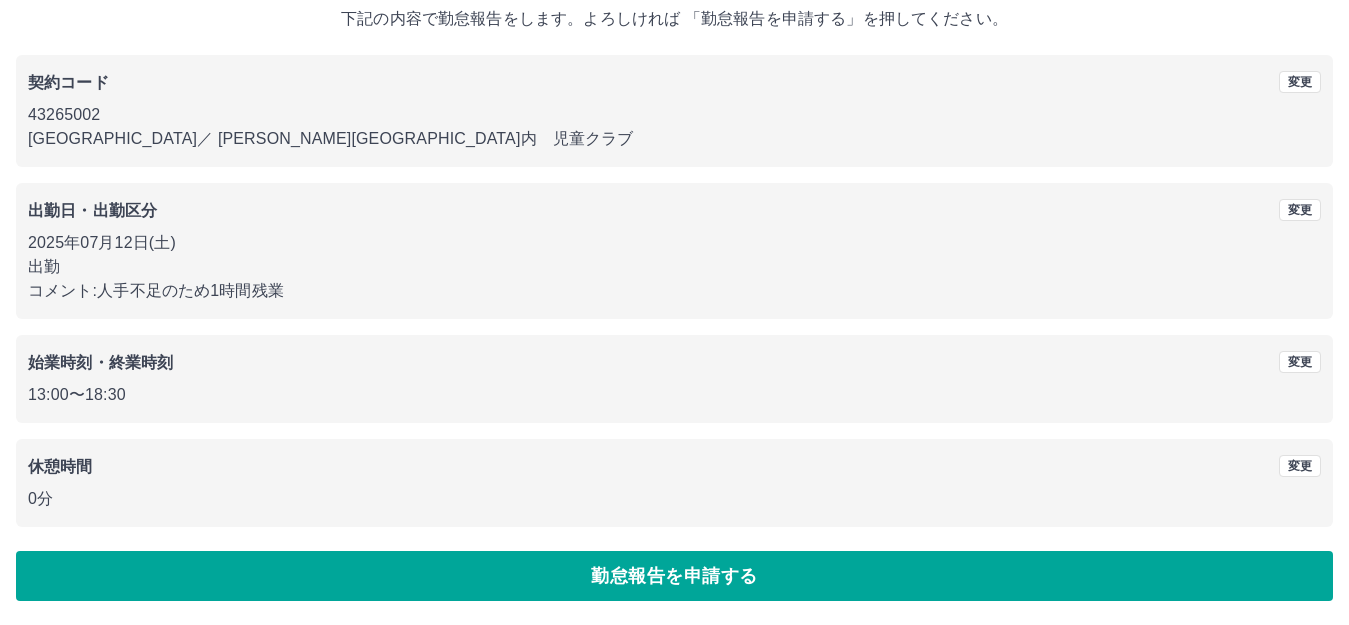 click on "勤怠報告を申請する" at bounding box center [674, 576] 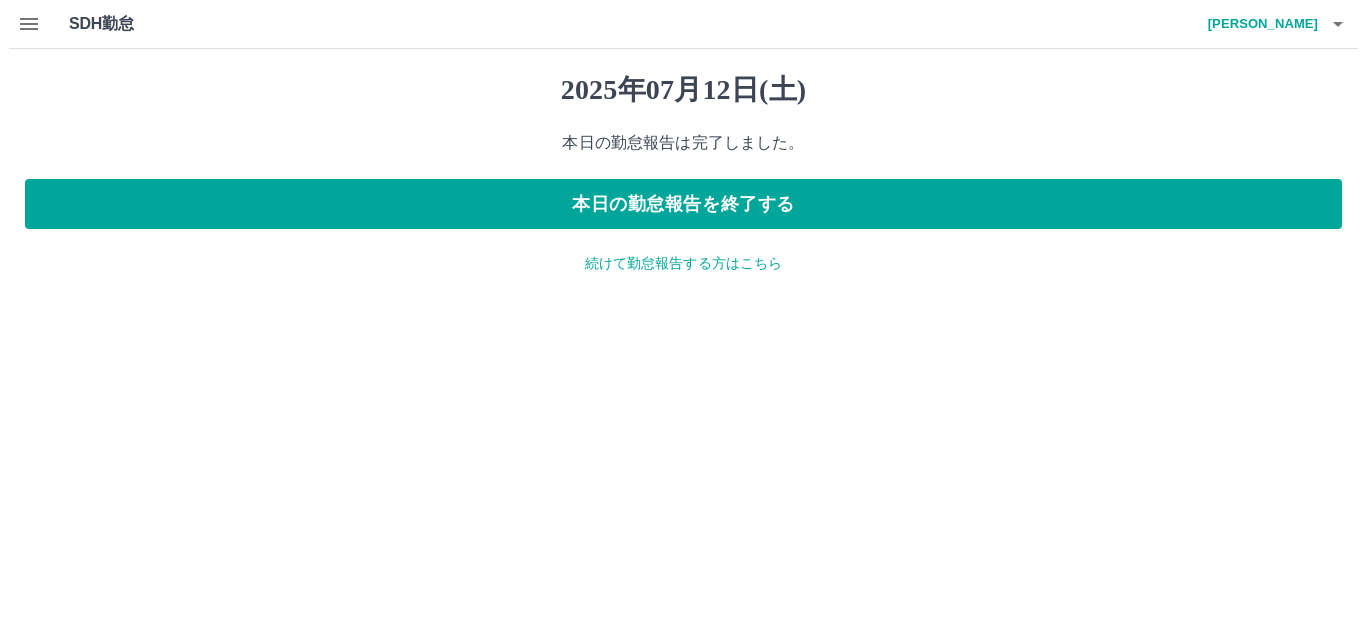 scroll, scrollTop: 0, scrollLeft: 0, axis: both 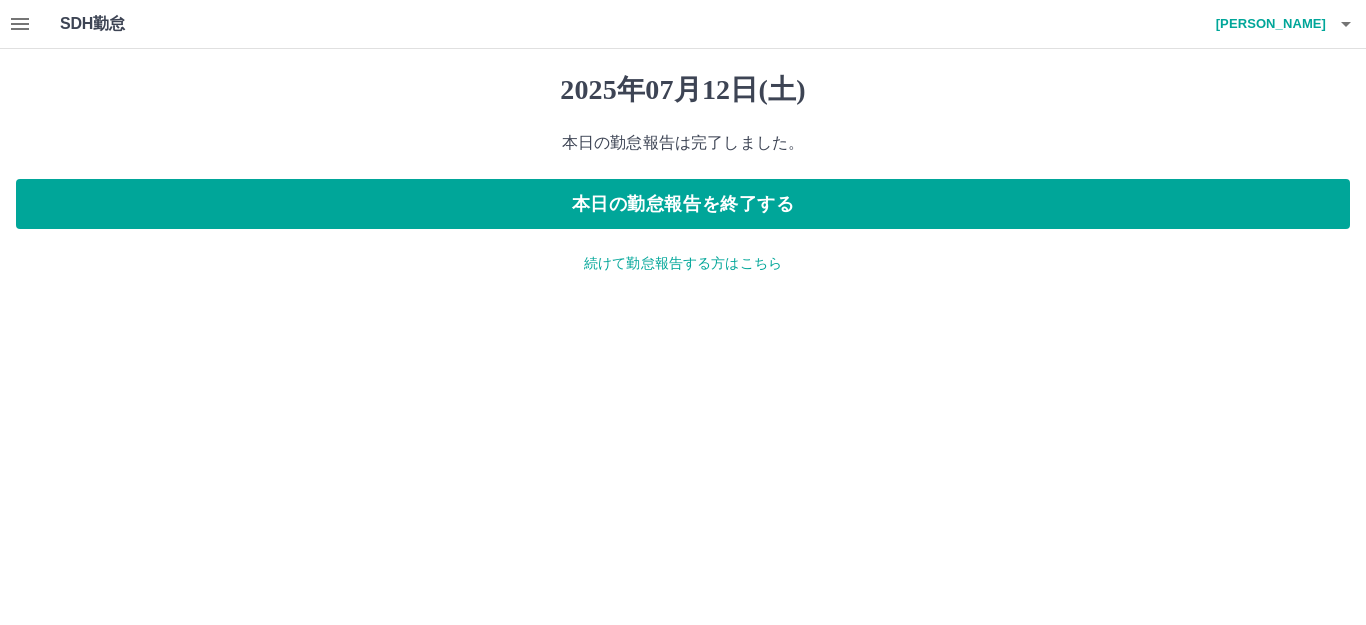 click 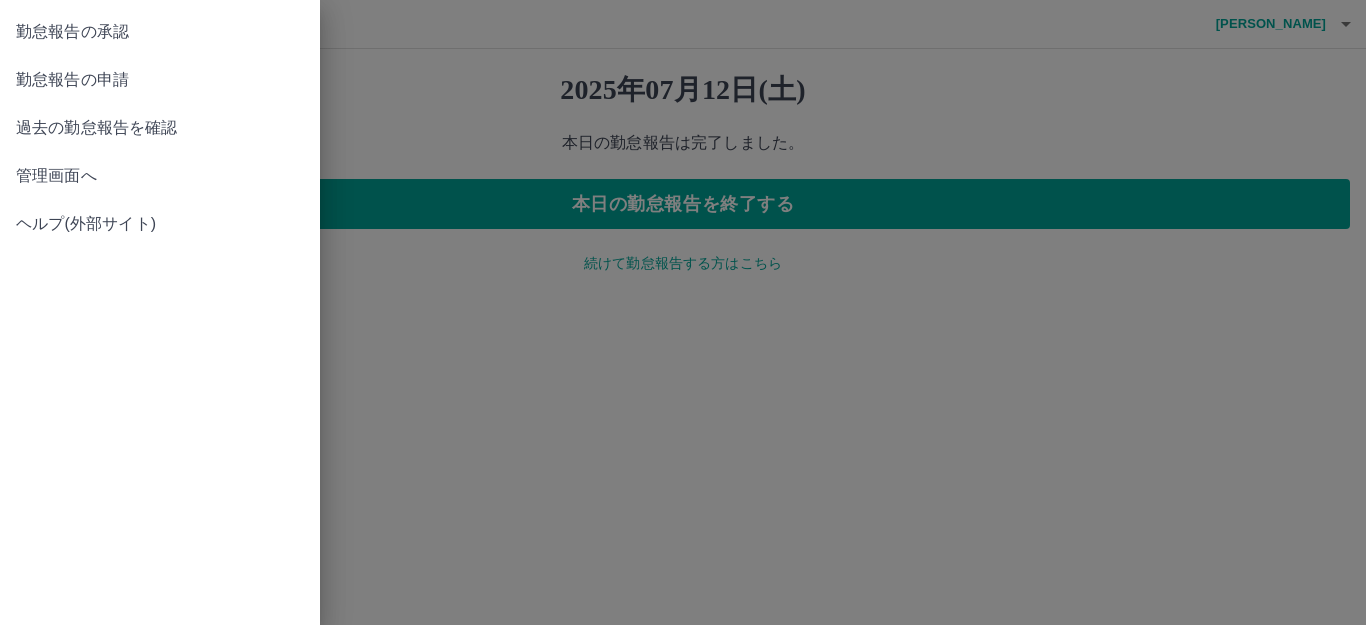 click on "勤怠報告の申請" at bounding box center [160, 80] 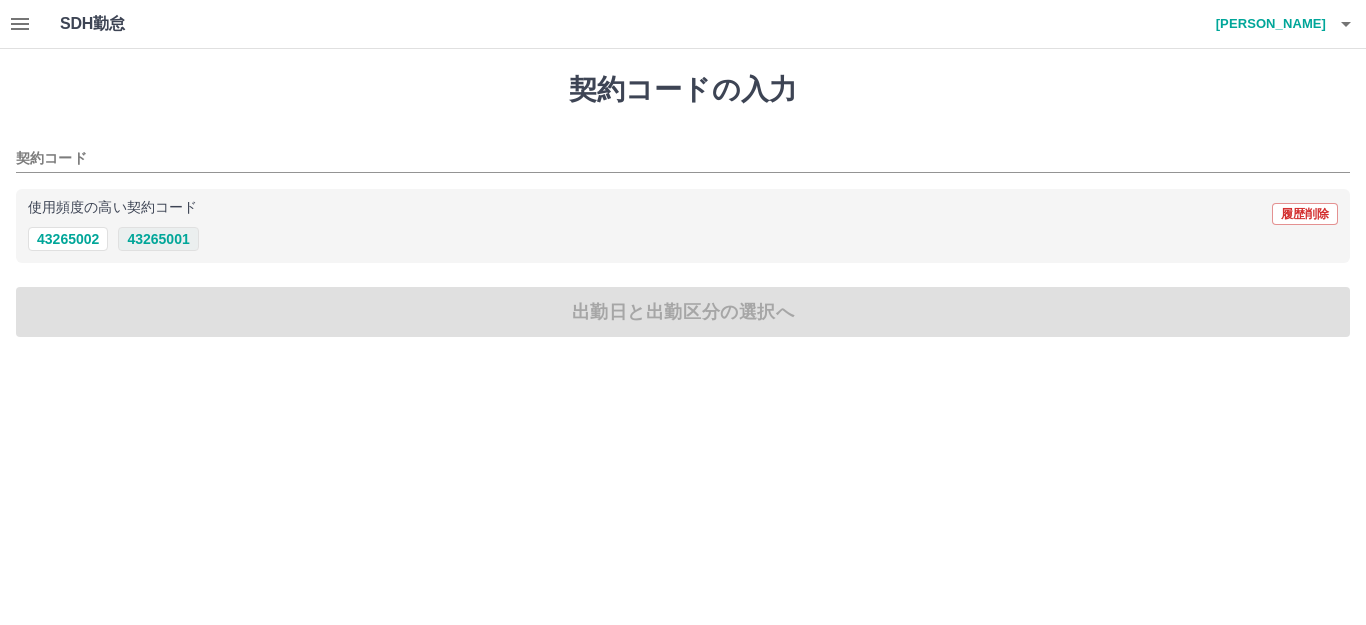 click on "43265001" at bounding box center (158, 239) 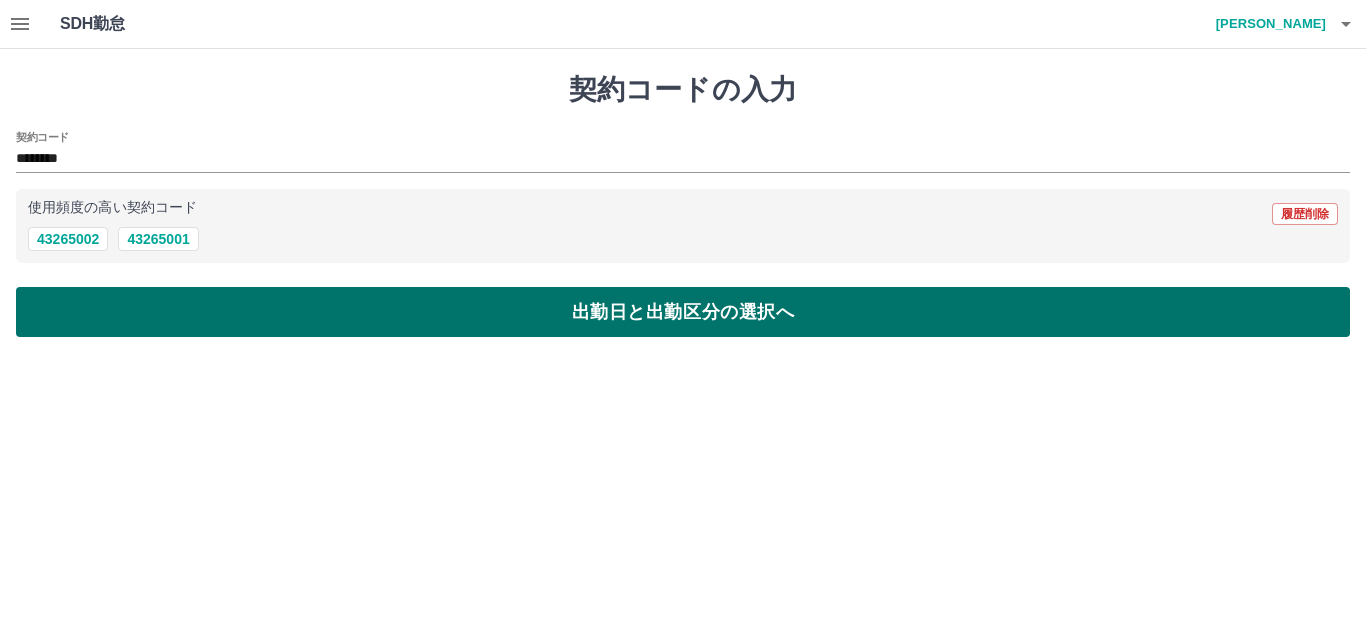 click on "出勤日と出勤区分の選択へ" at bounding box center [683, 312] 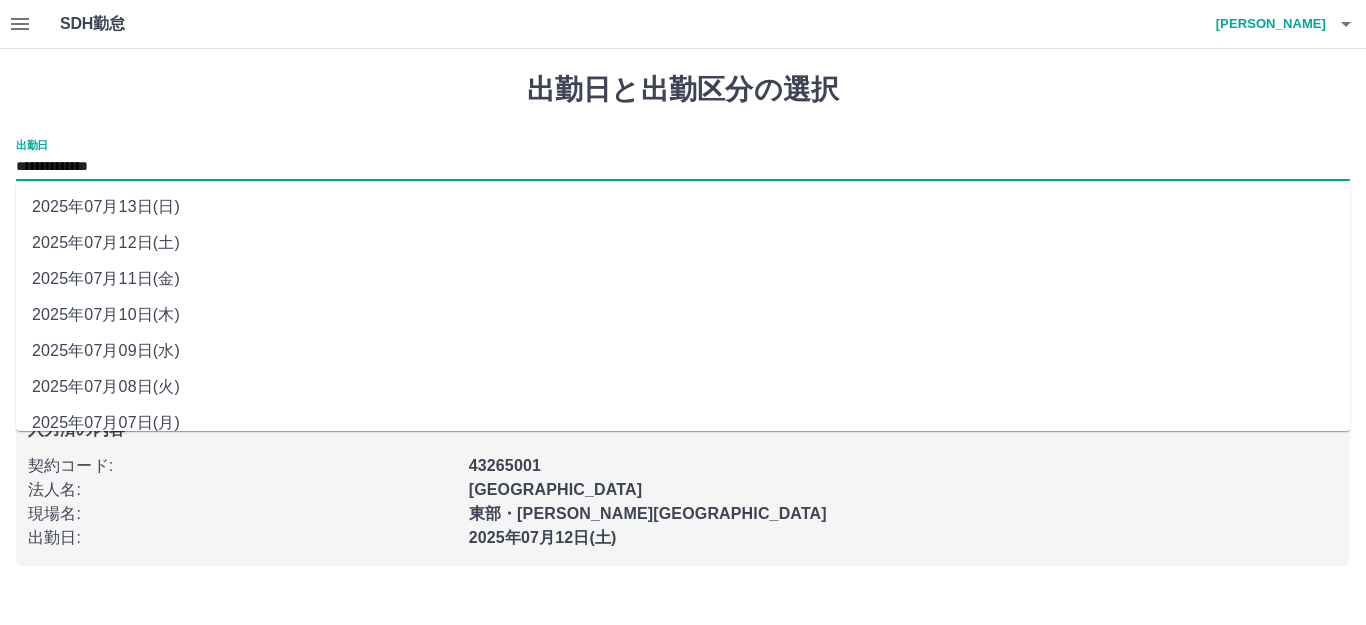 click on "**********" at bounding box center (683, 167) 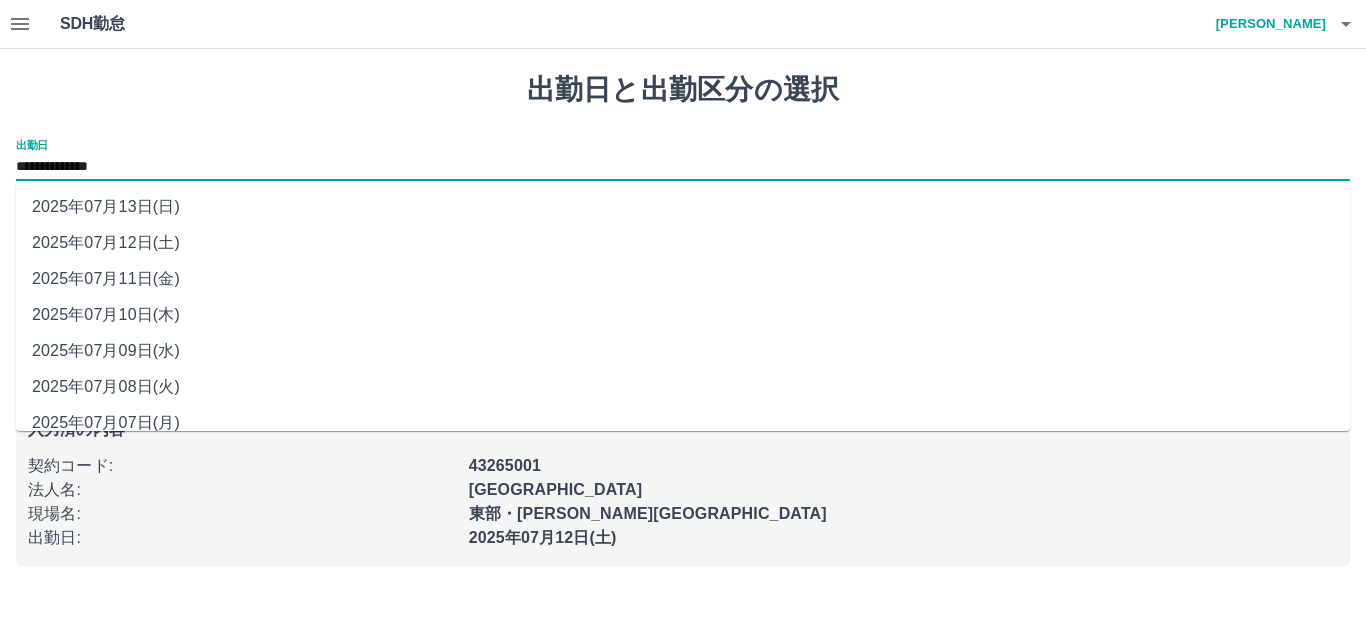click on "2025年07月13日(日)" at bounding box center [683, 207] 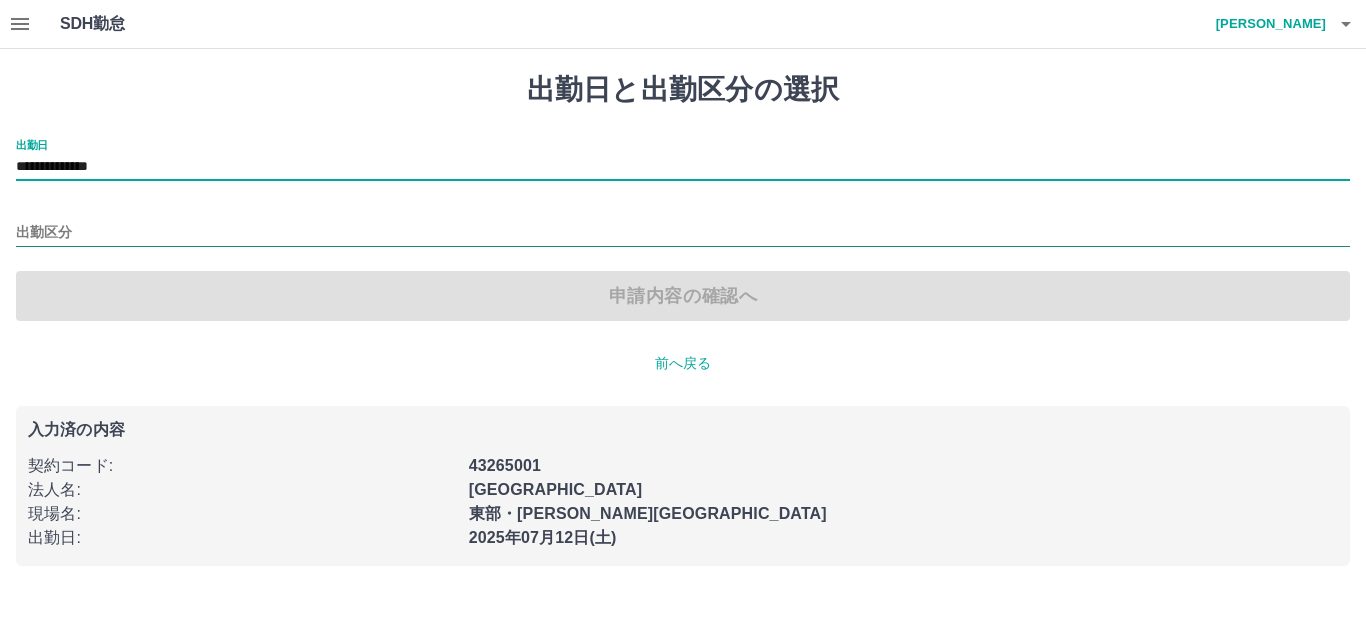 click on "出勤区分" at bounding box center [683, 233] 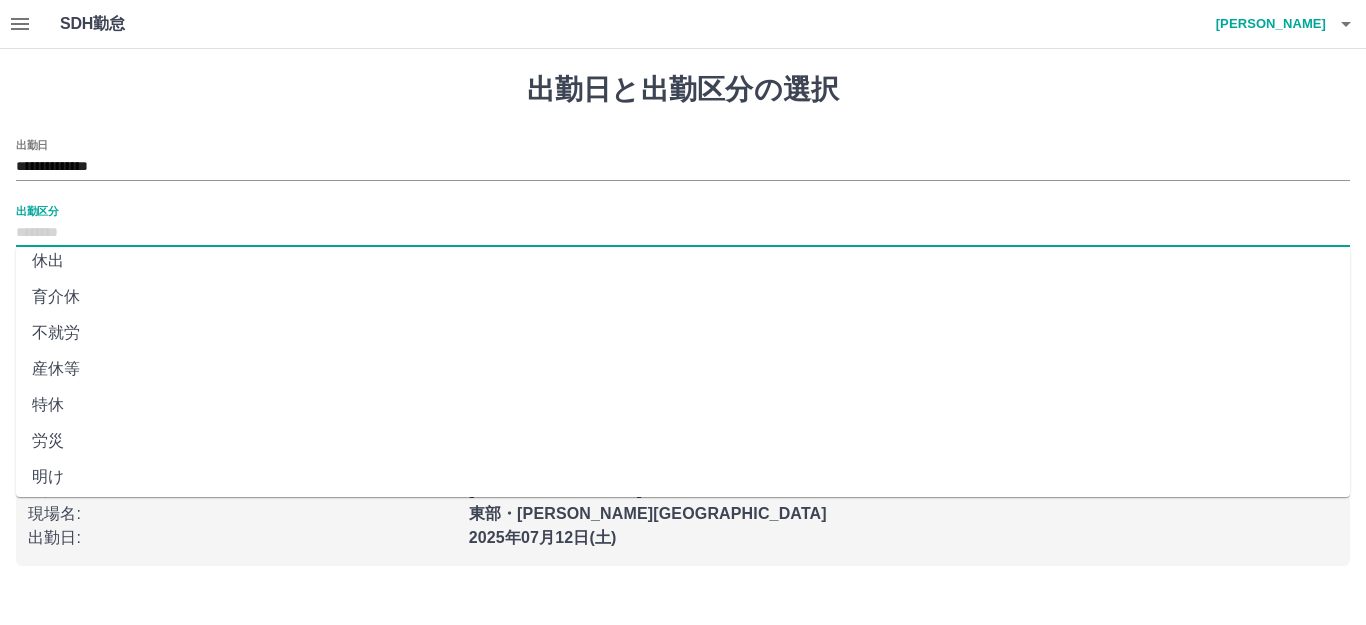 scroll, scrollTop: 400, scrollLeft: 0, axis: vertical 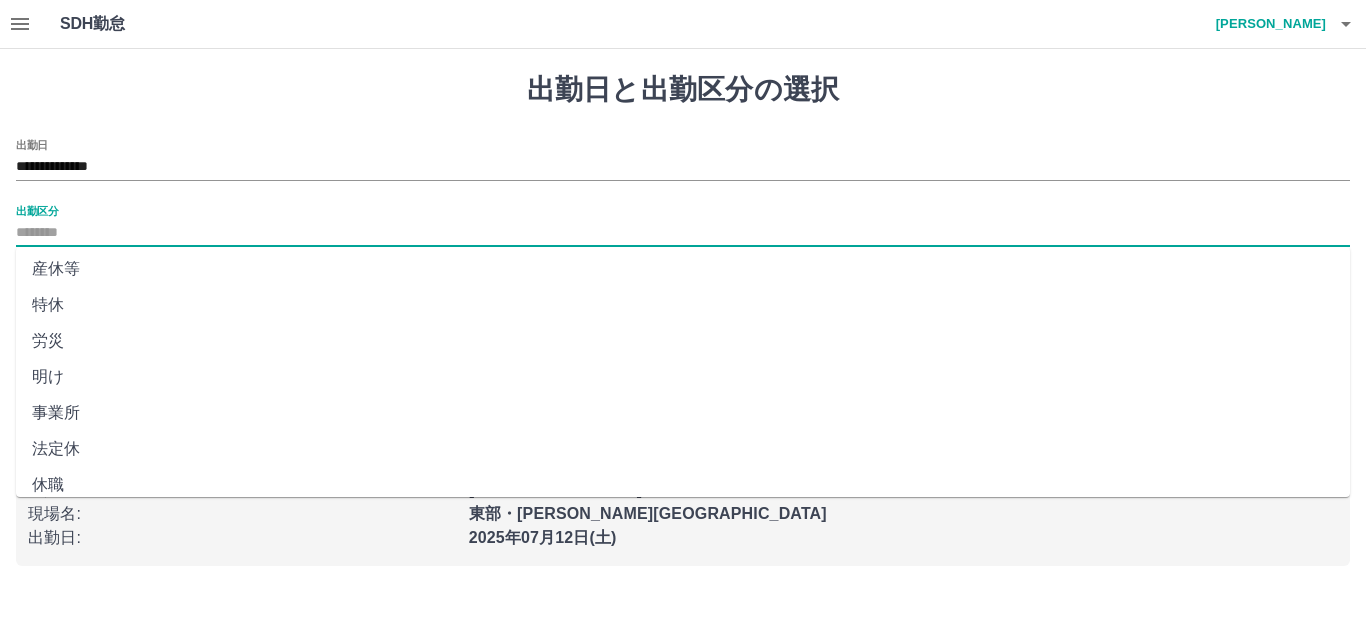 click on "法定休" at bounding box center [683, 449] 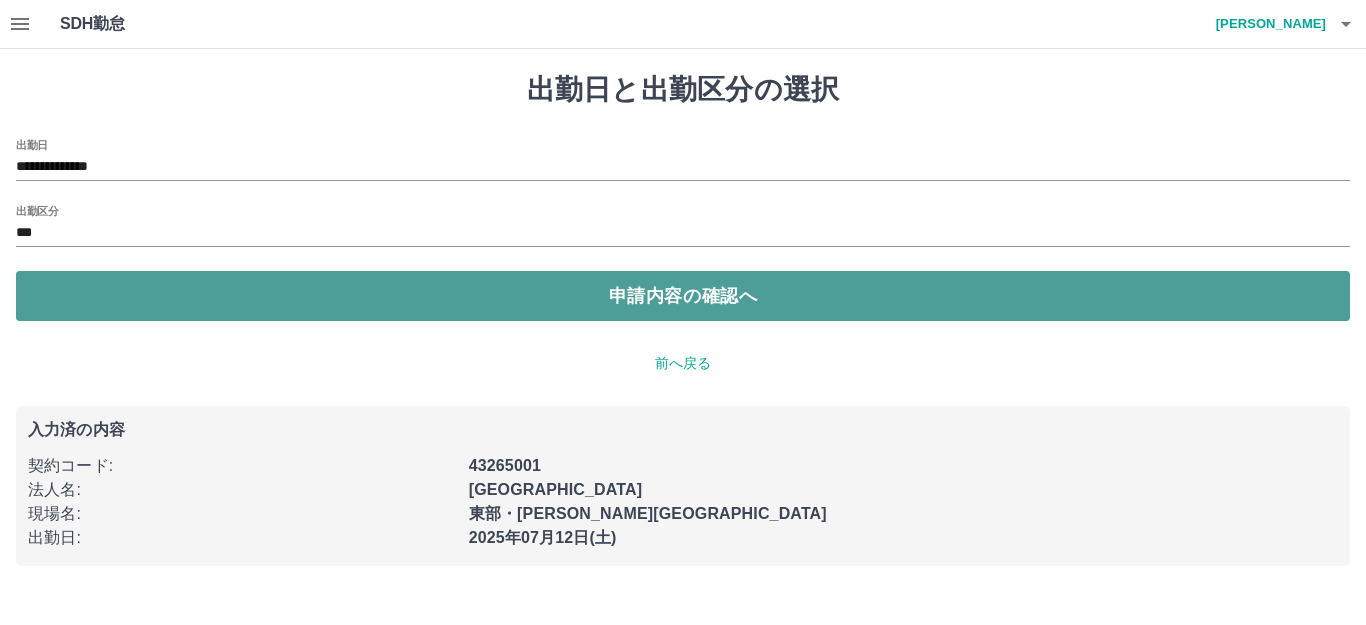 click on "申請内容の確認へ" at bounding box center (683, 296) 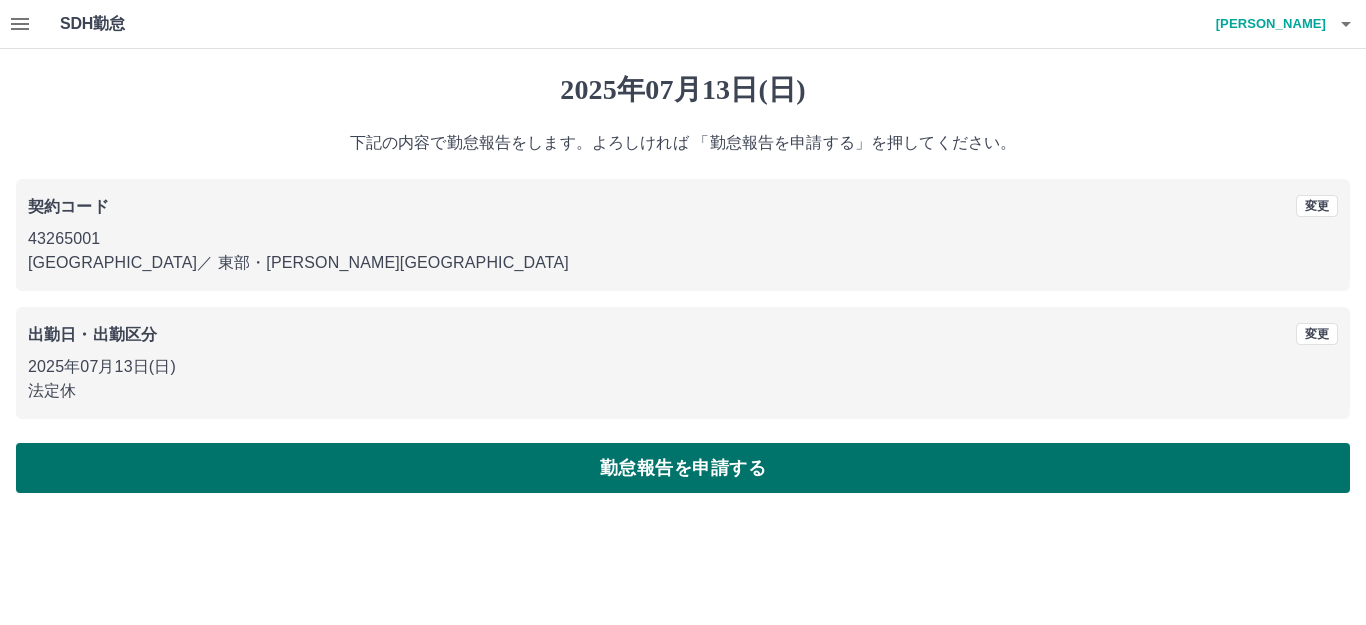 click on "勤怠報告を申請する" at bounding box center (683, 468) 